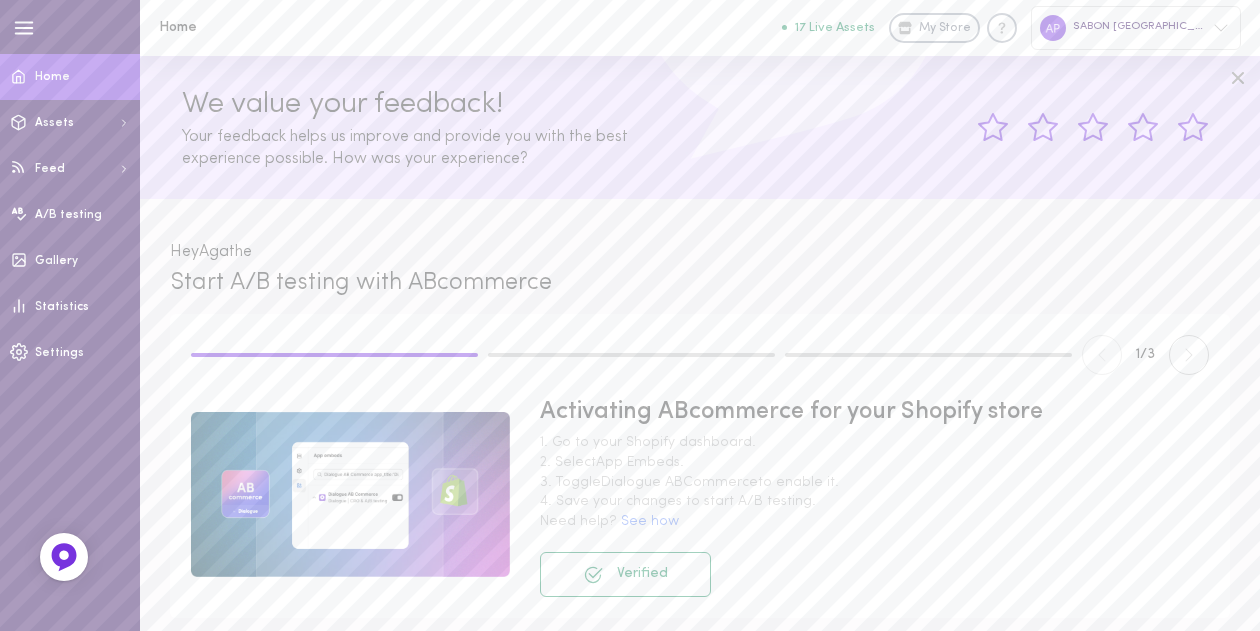 scroll, scrollTop: 0, scrollLeft: 0, axis: both 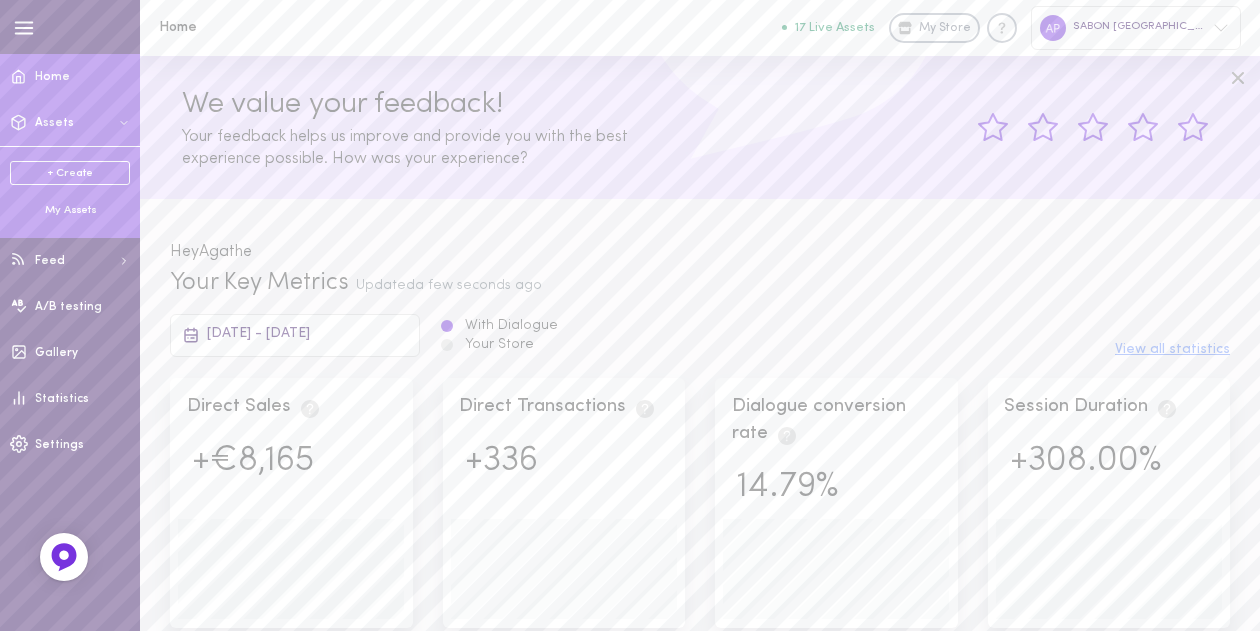click on "My Assets" at bounding box center [70, 211] 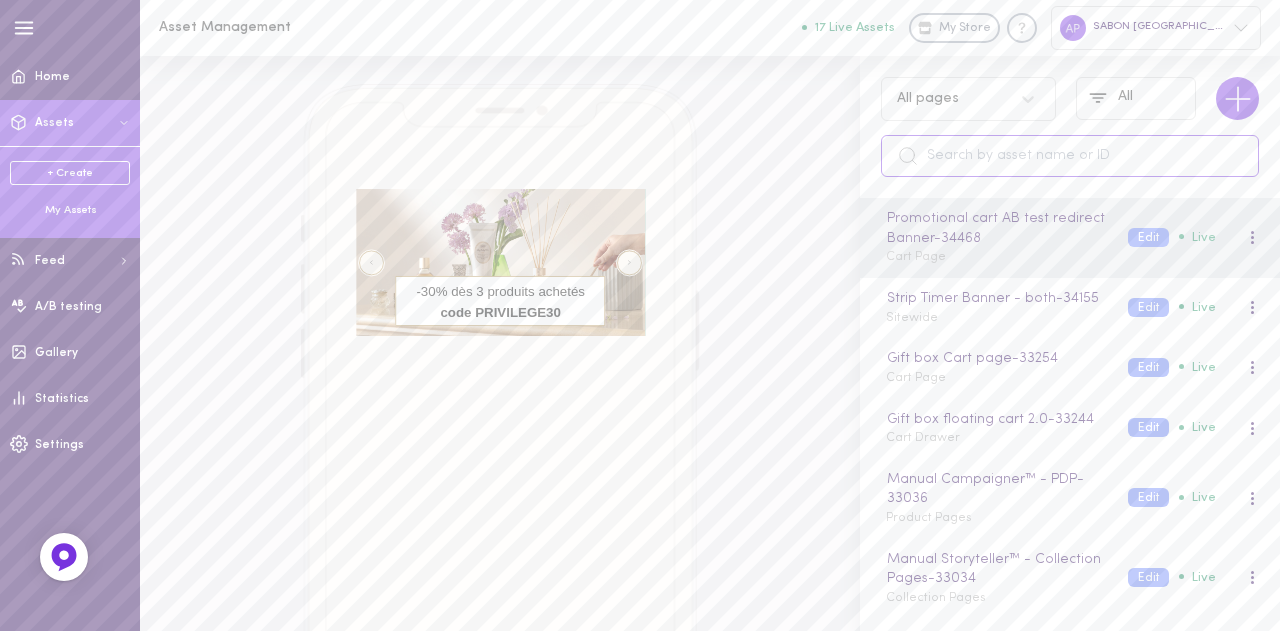click at bounding box center [1070, 156] 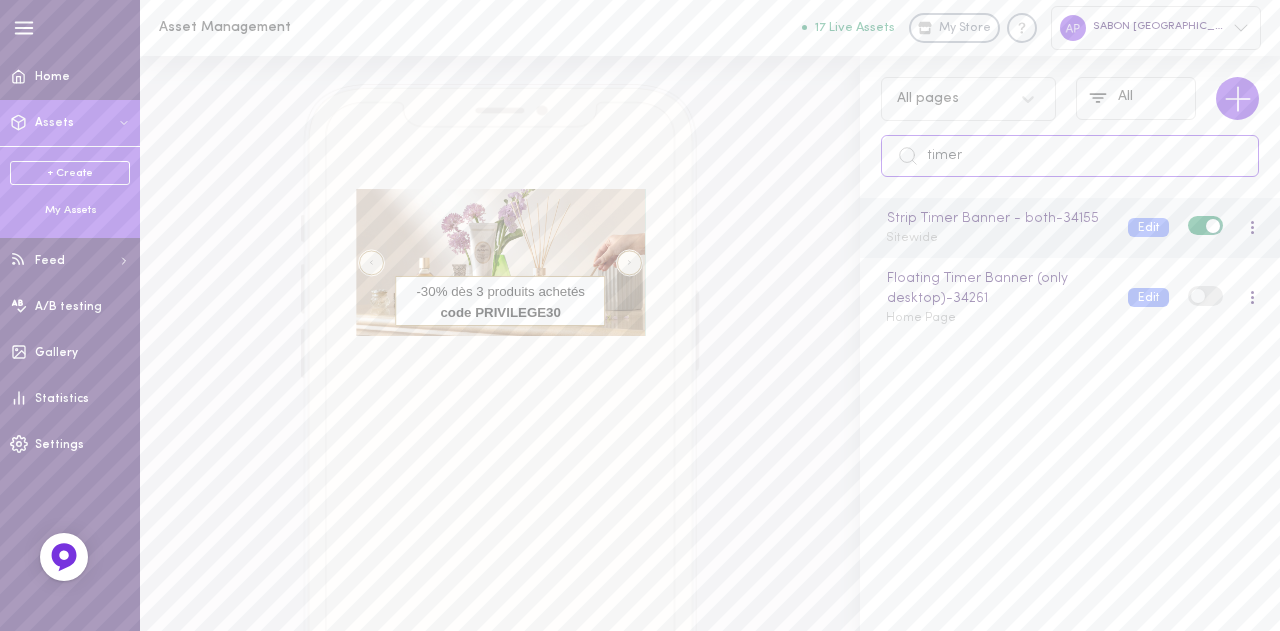 type on "timer" 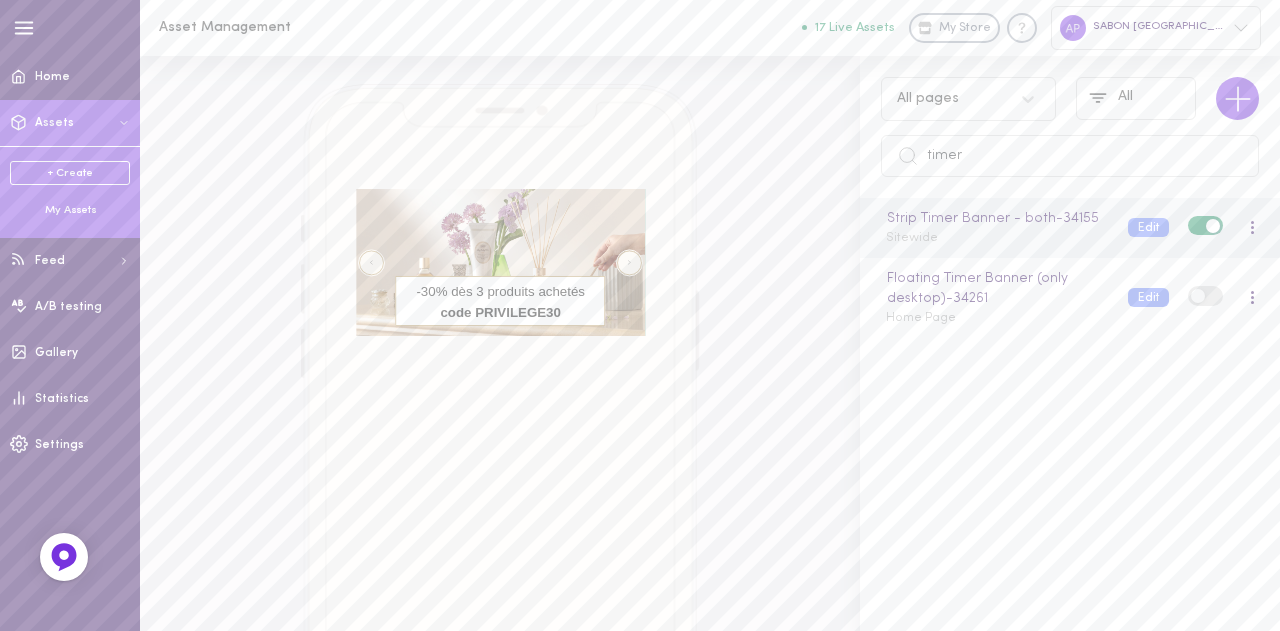 click at bounding box center (1205, 225) 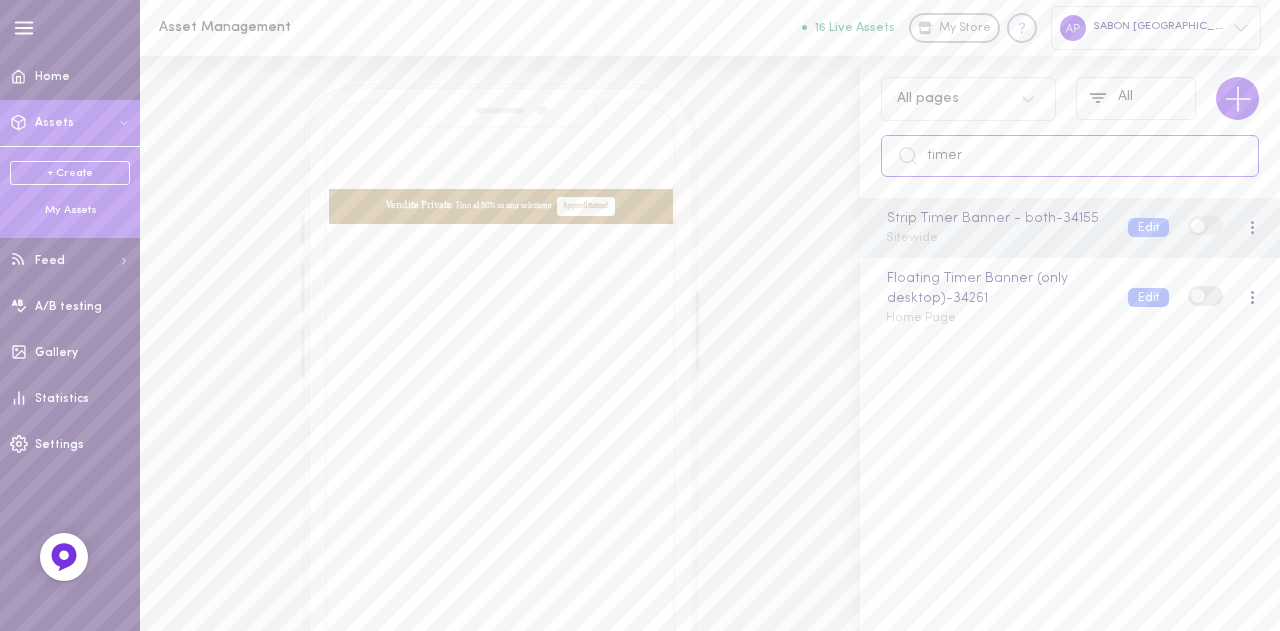 click on "timer" at bounding box center (1070, 156) 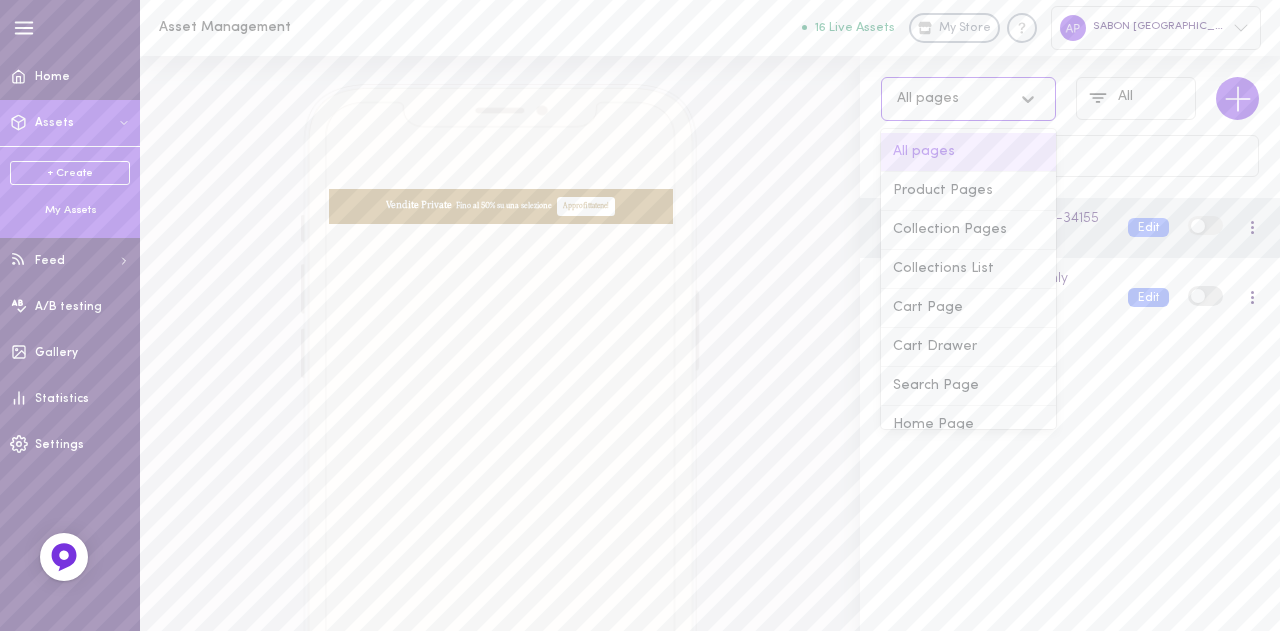 click on "All pages" at bounding box center (968, 99) 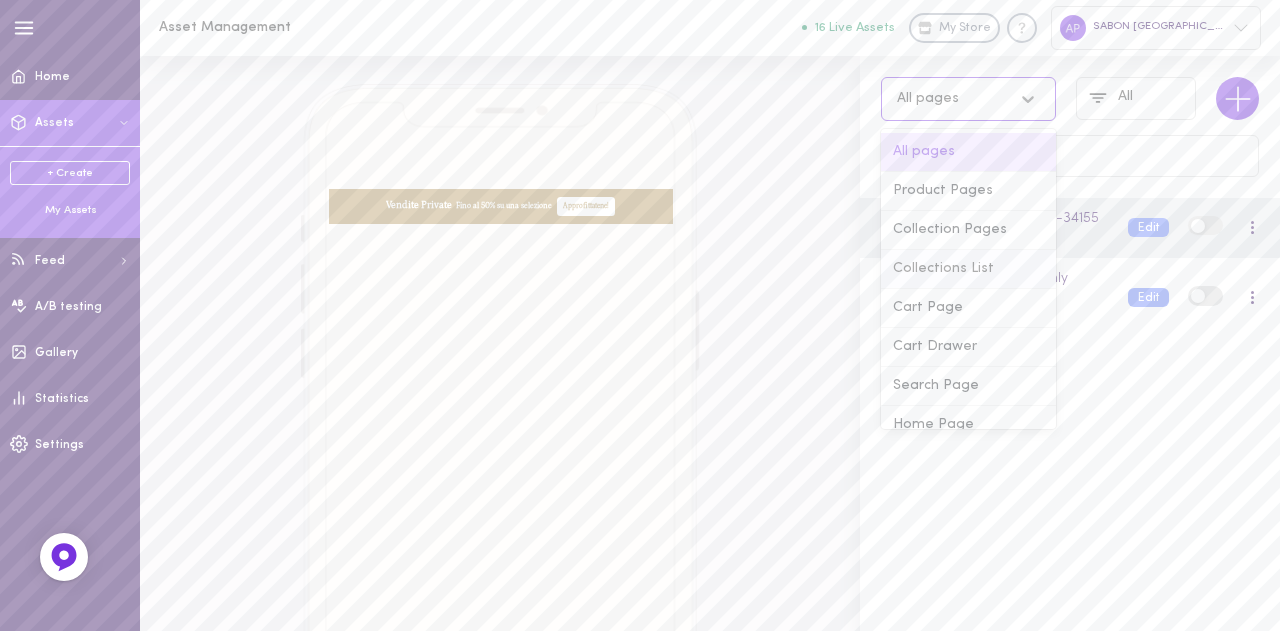 click on "Cart Page" at bounding box center [968, 308] 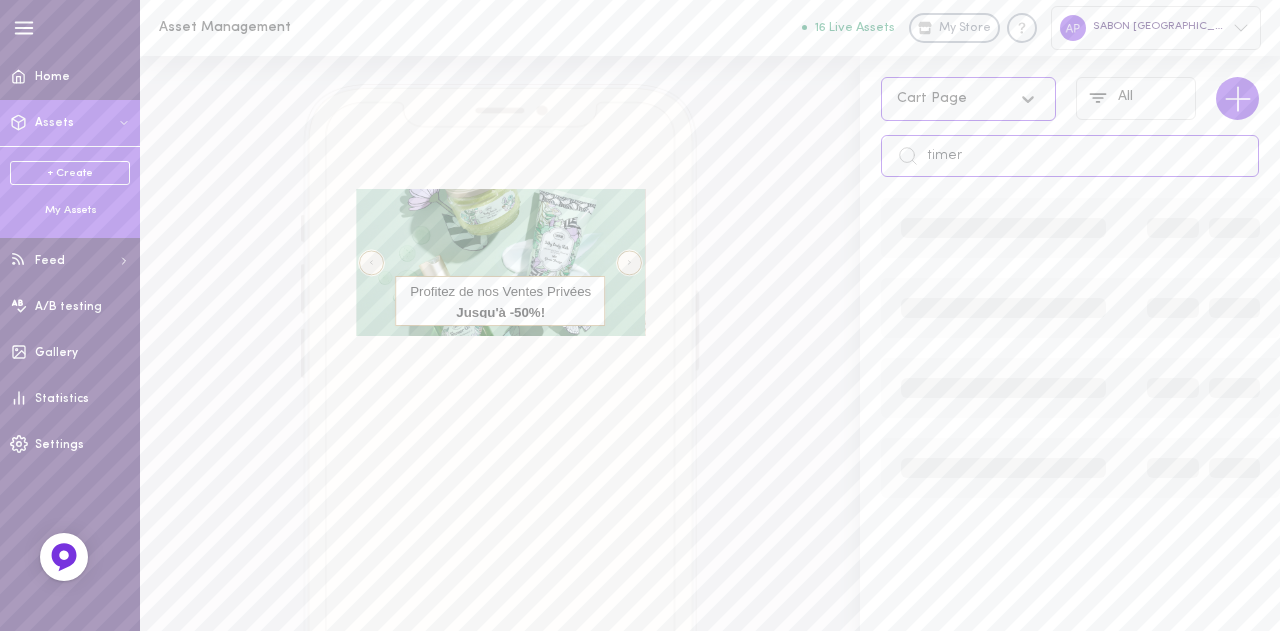 click on "timer" at bounding box center [1070, 156] 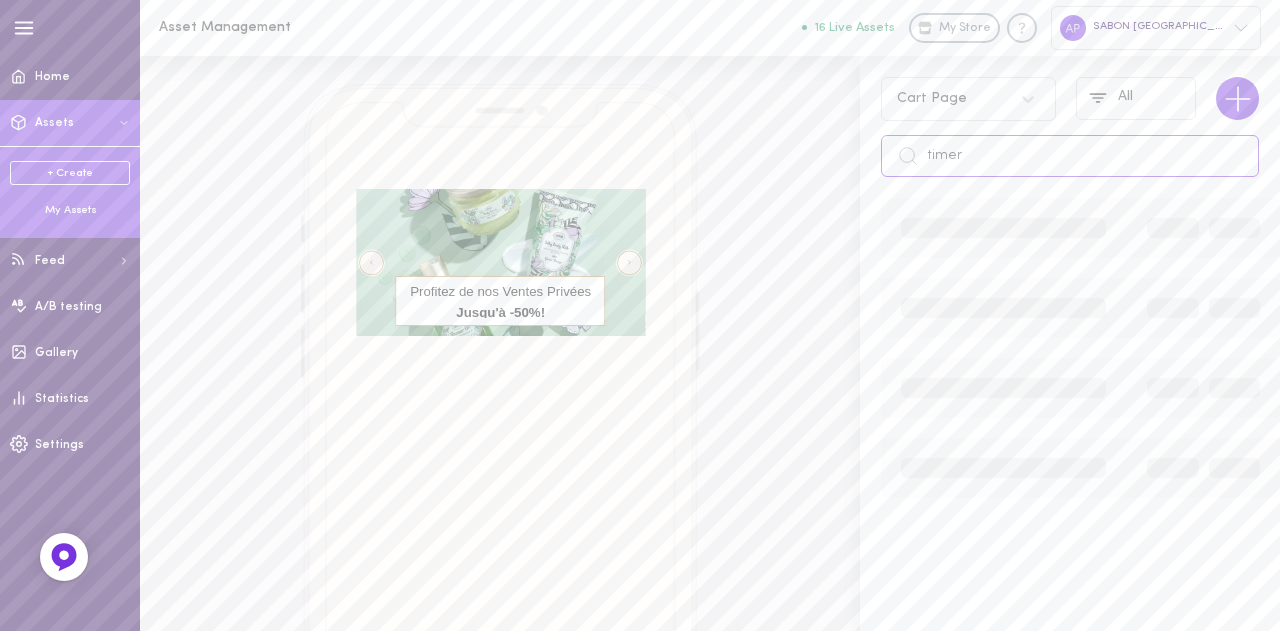click on "timer" at bounding box center [1070, 156] 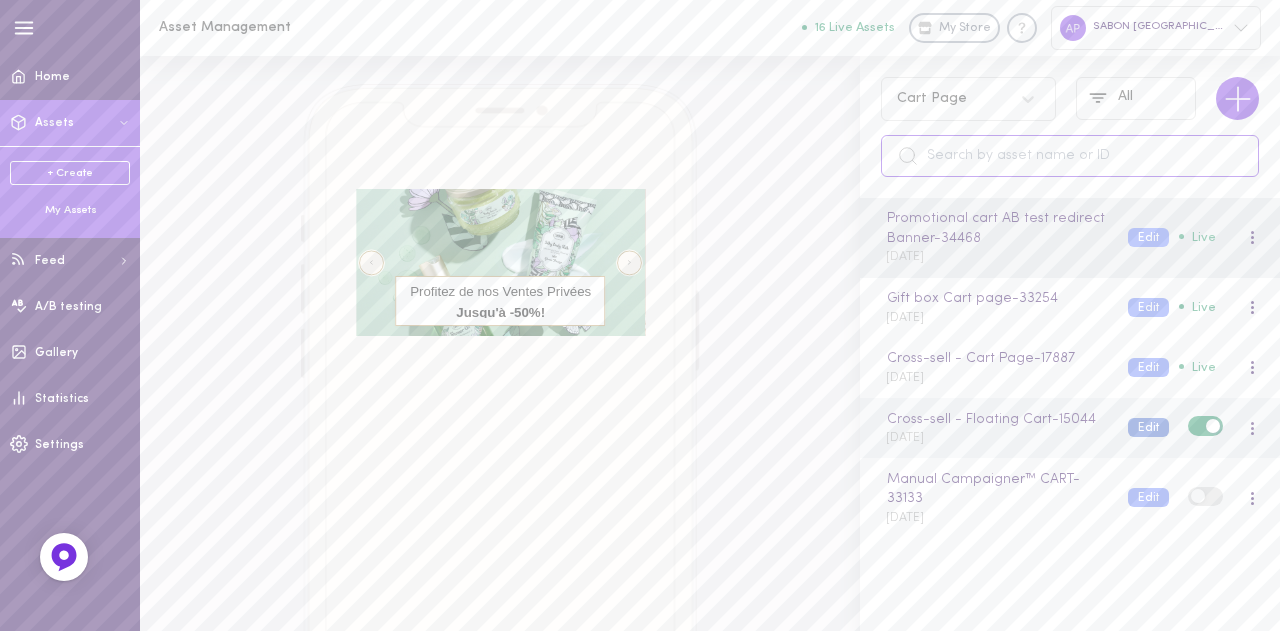 type 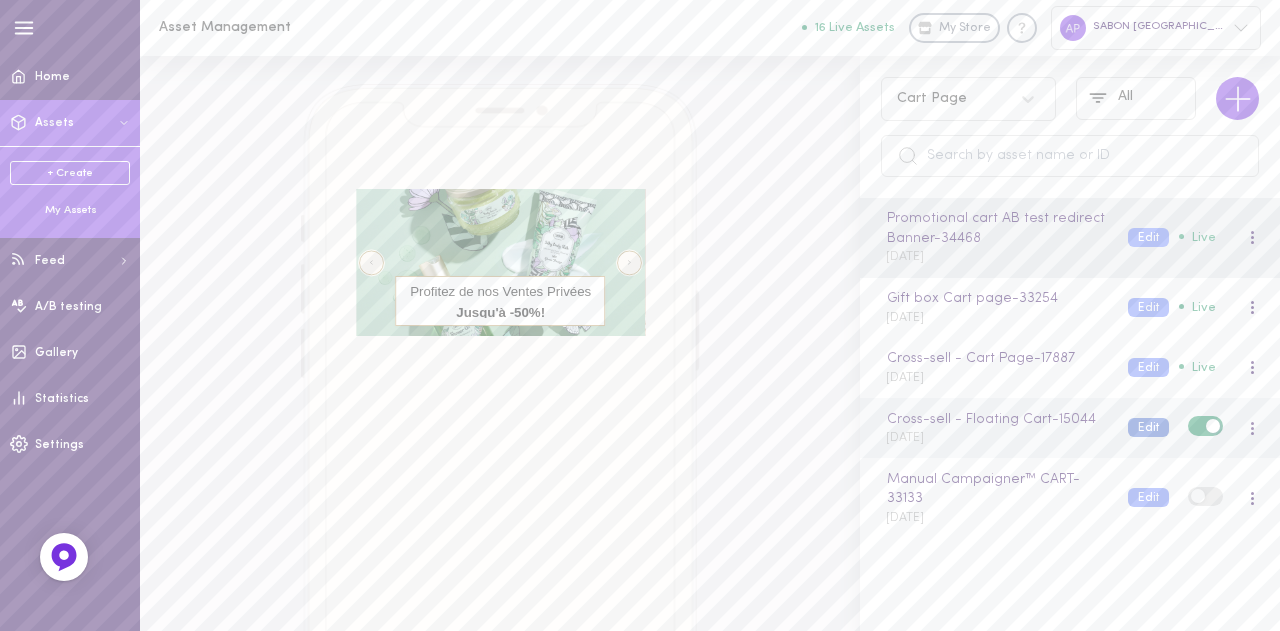 click on "Edit" at bounding box center (1148, 427) 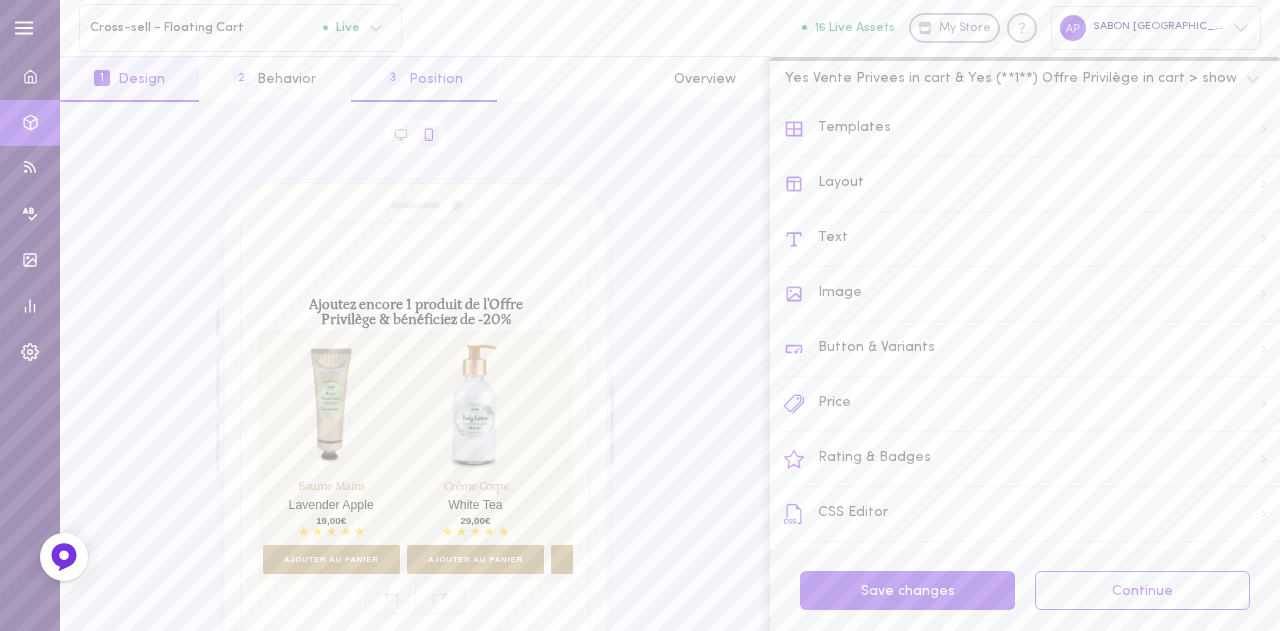 click on "3 Position" at bounding box center [424, 79] 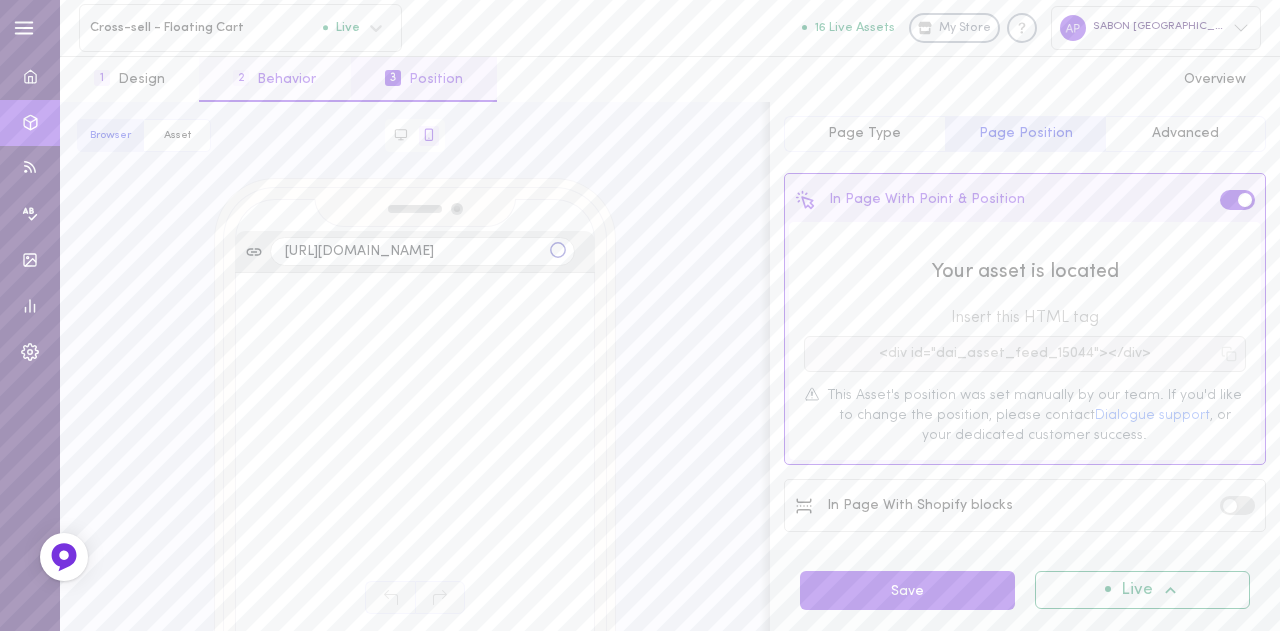click on "2 Behavior" at bounding box center [274, 79] 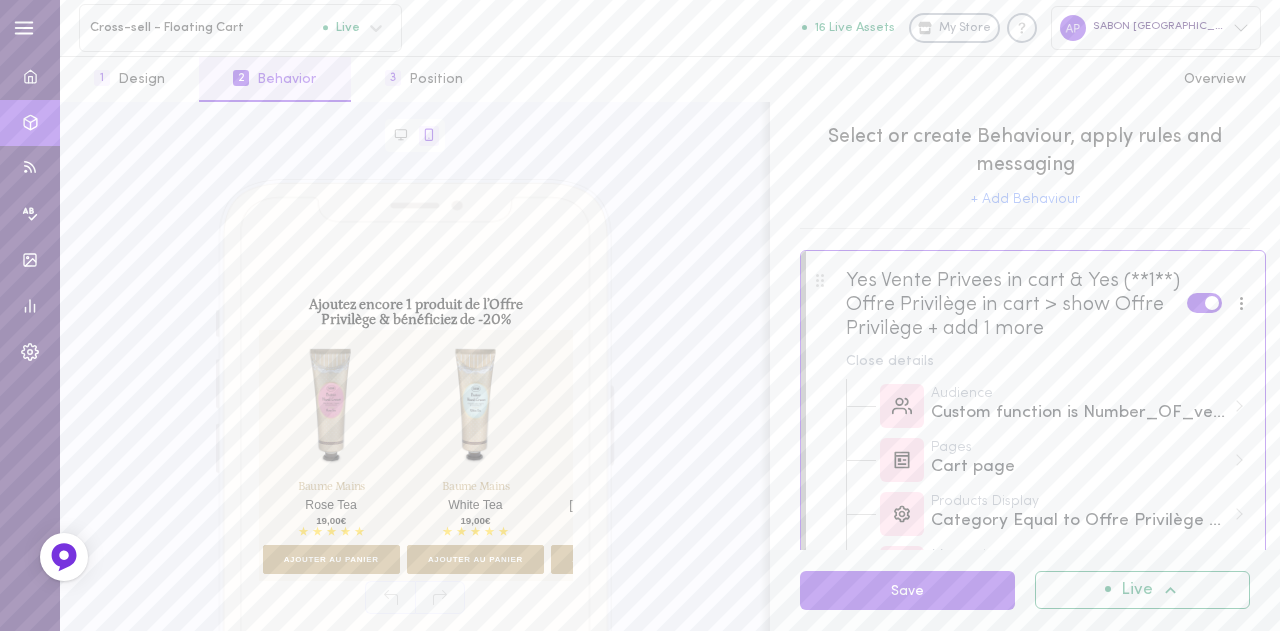 click at bounding box center [1204, 302] 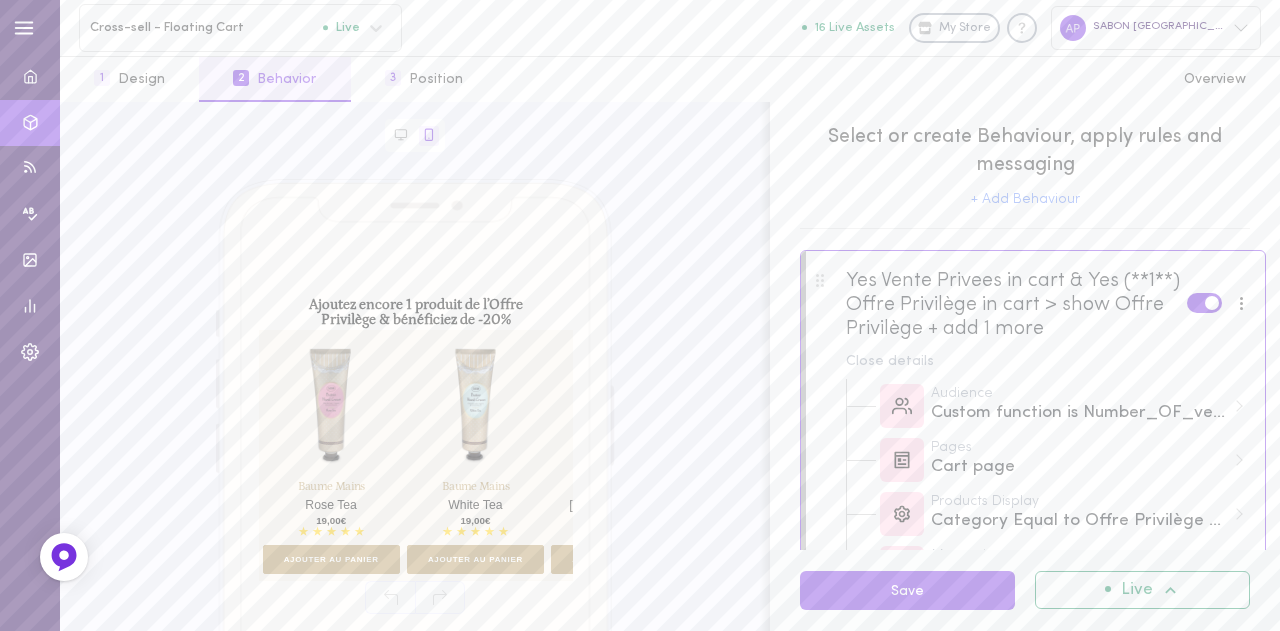 click at bounding box center (0, 0) 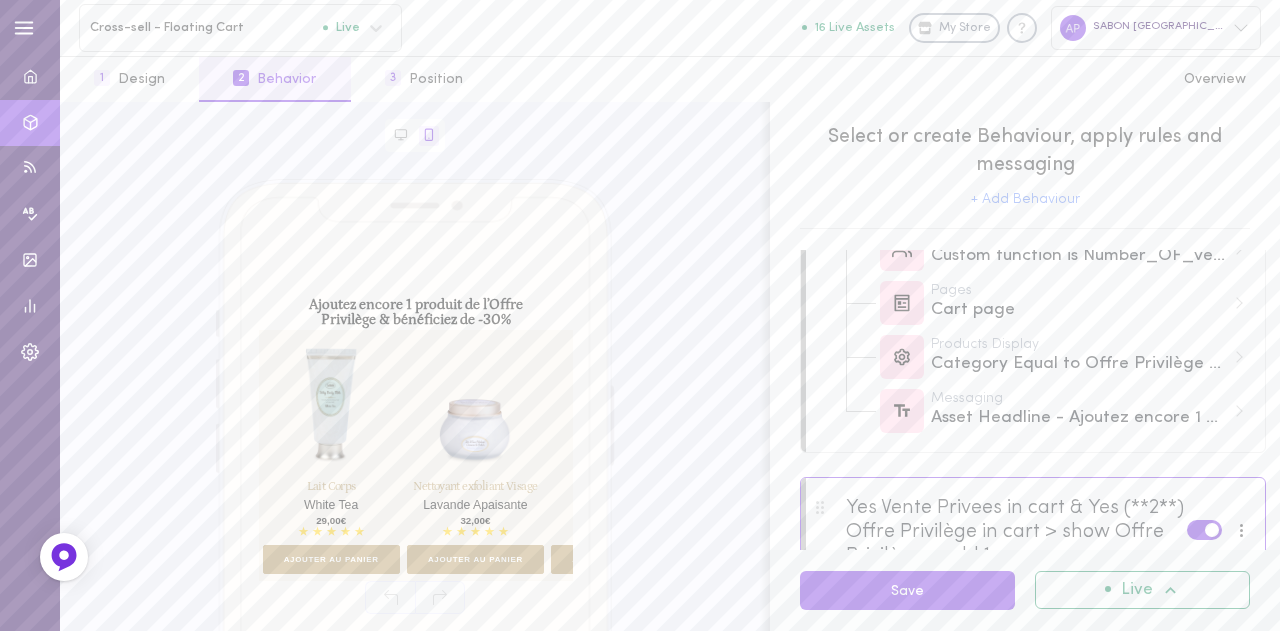 scroll, scrollTop: 285, scrollLeft: 0, axis: vertical 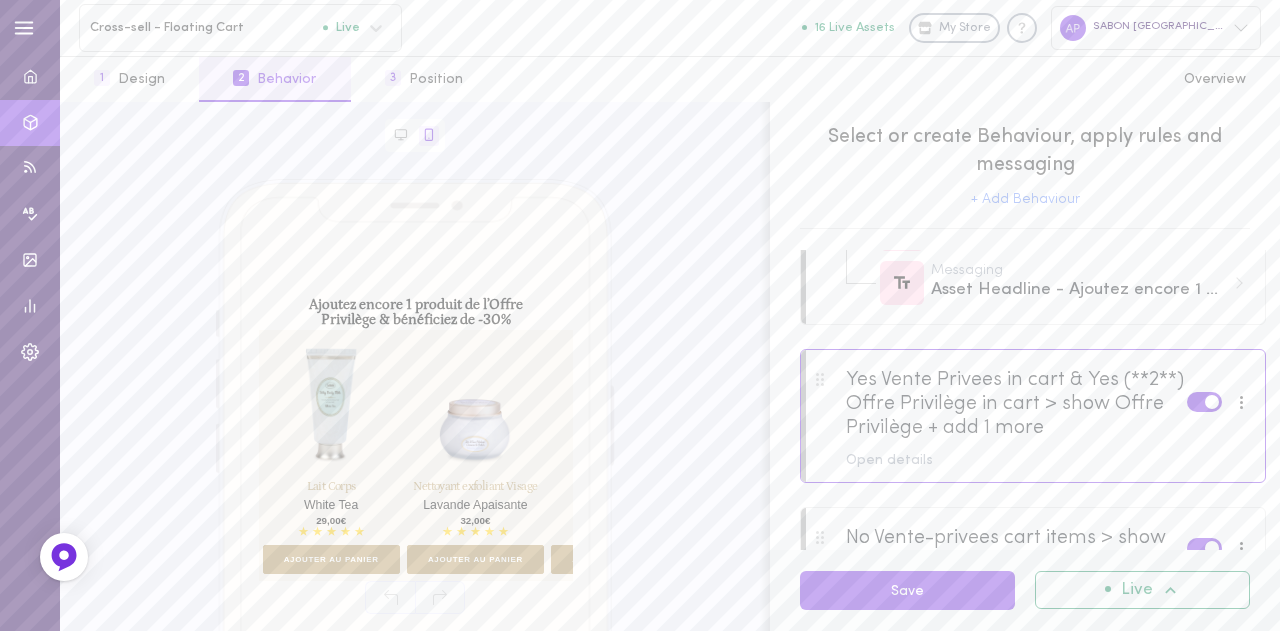 click at bounding box center (1212, 402) 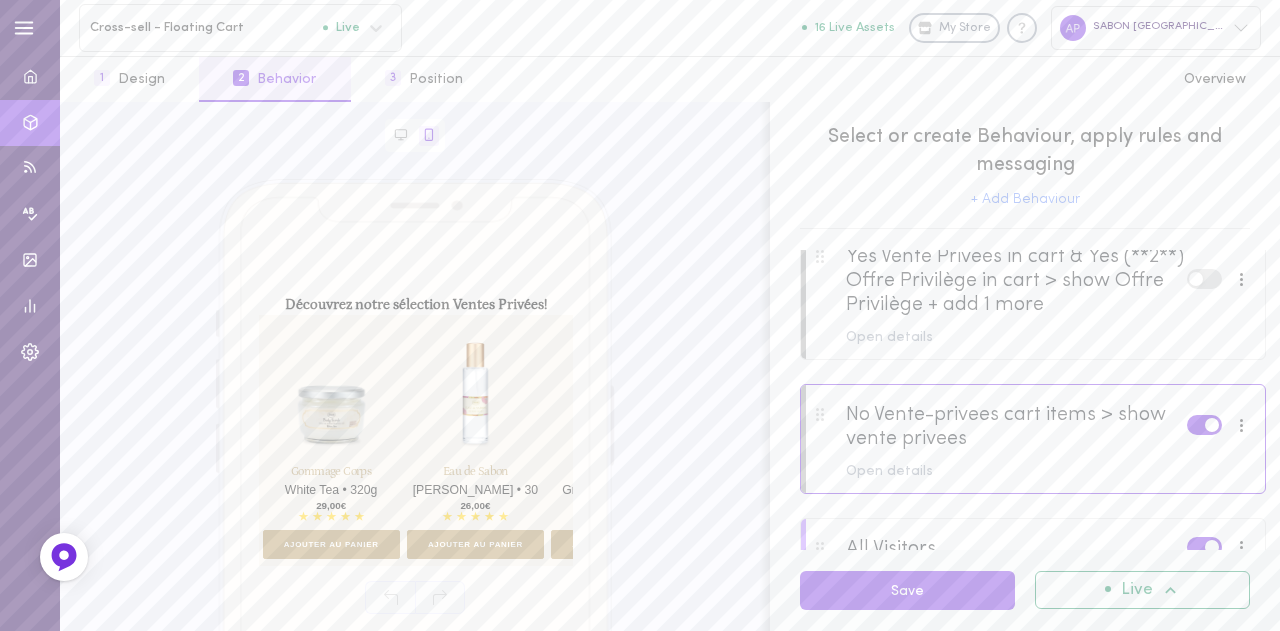 scroll, scrollTop: 409, scrollLeft: 0, axis: vertical 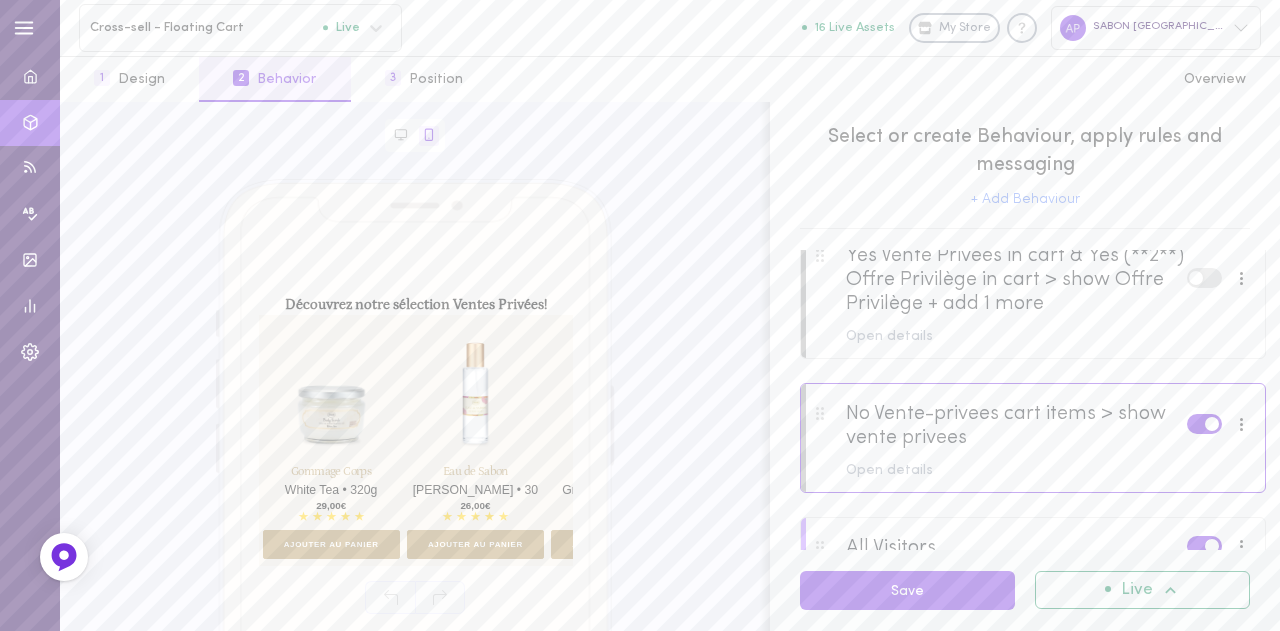 click at bounding box center (1204, 423) 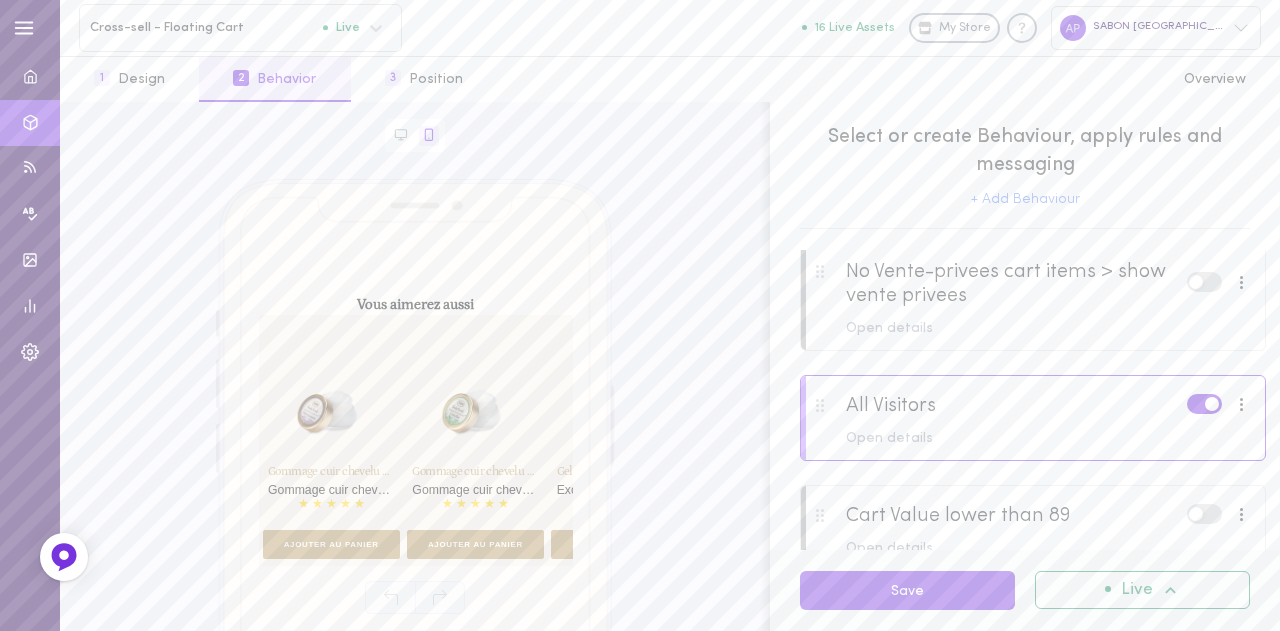 scroll, scrollTop: 552, scrollLeft: 0, axis: vertical 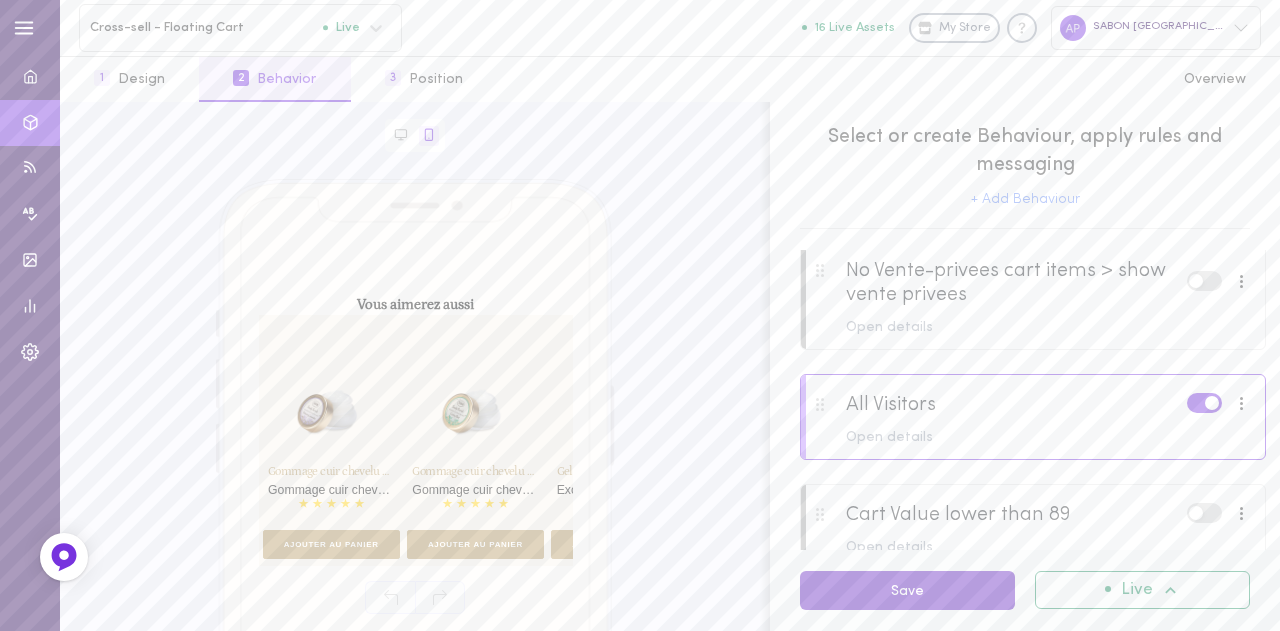 click on "Save" at bounding box center (907, 590) 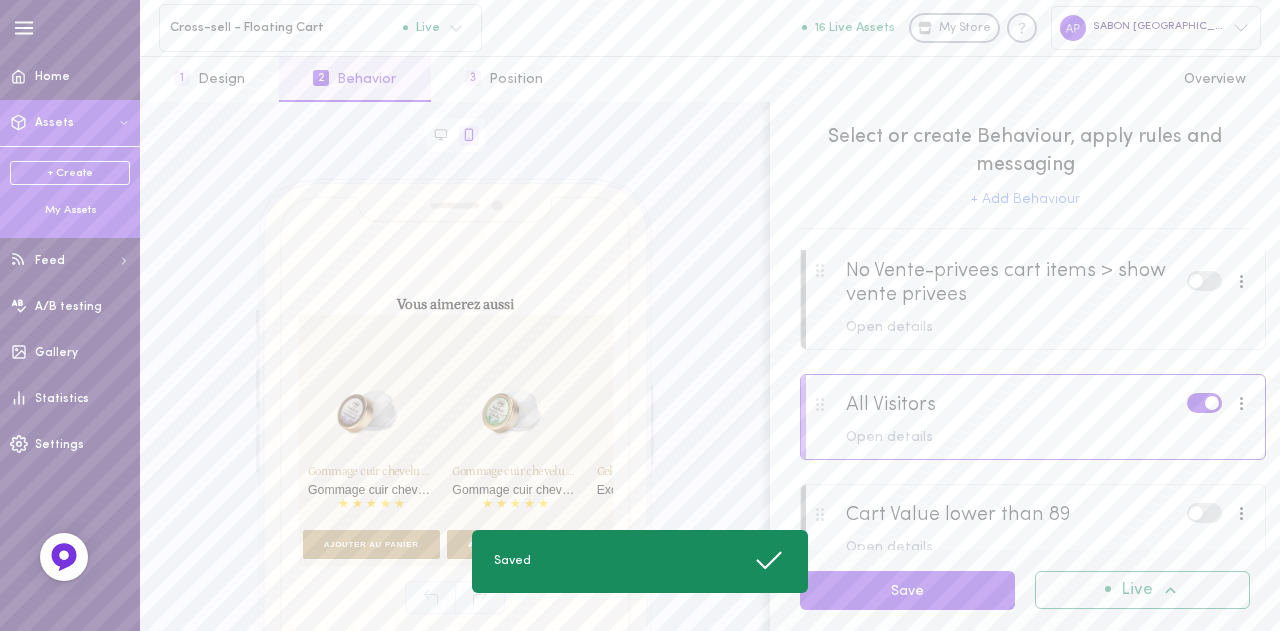 click on "My Assets" at bounding box center [70, 211] 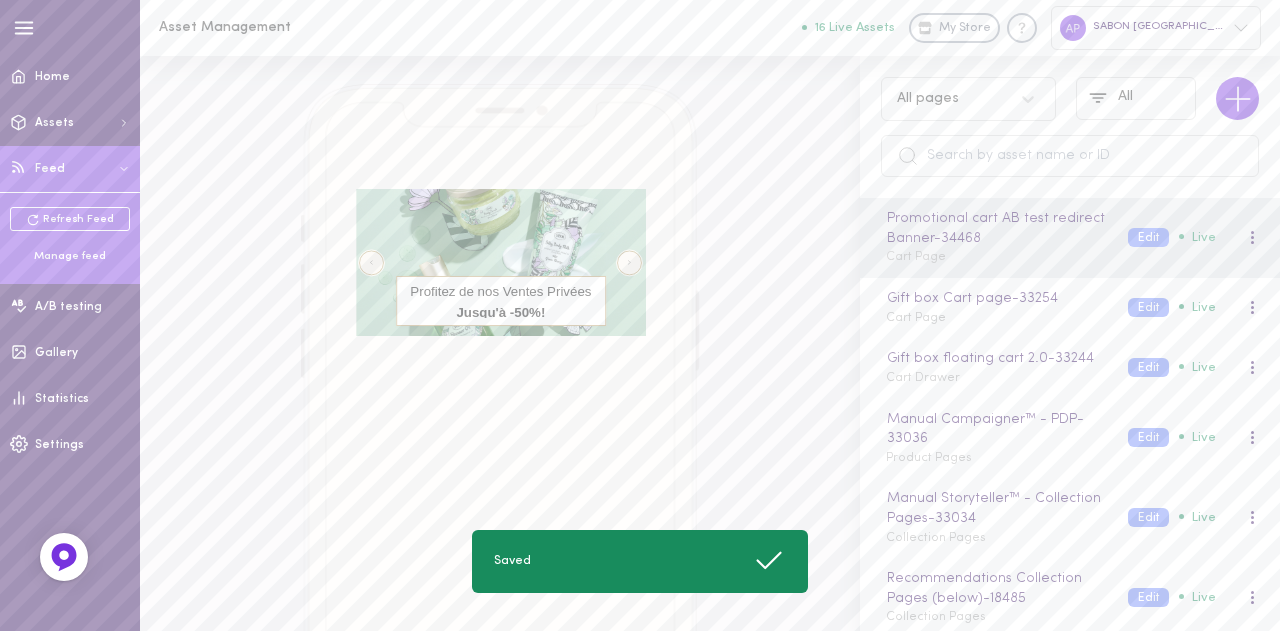 click on "Refresh Feed Manage feed" at bounding box center [70, 235] 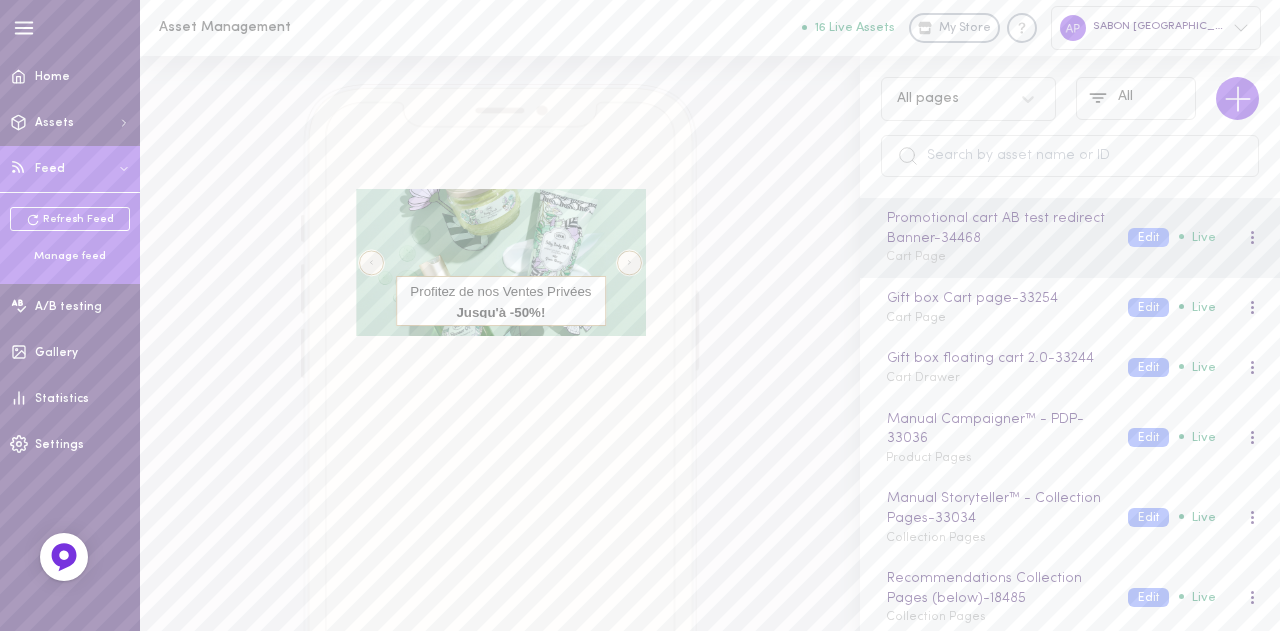 click on "Manage feed" at bounding box center (70, 257) 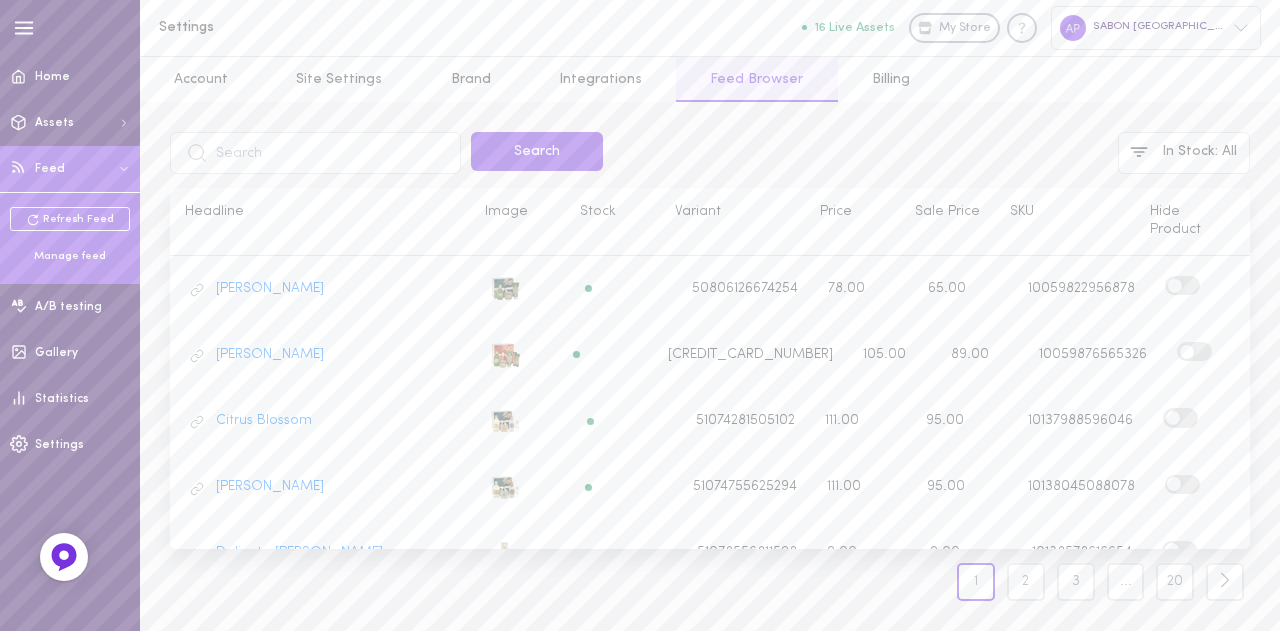 click at bounding box center (315, 153) 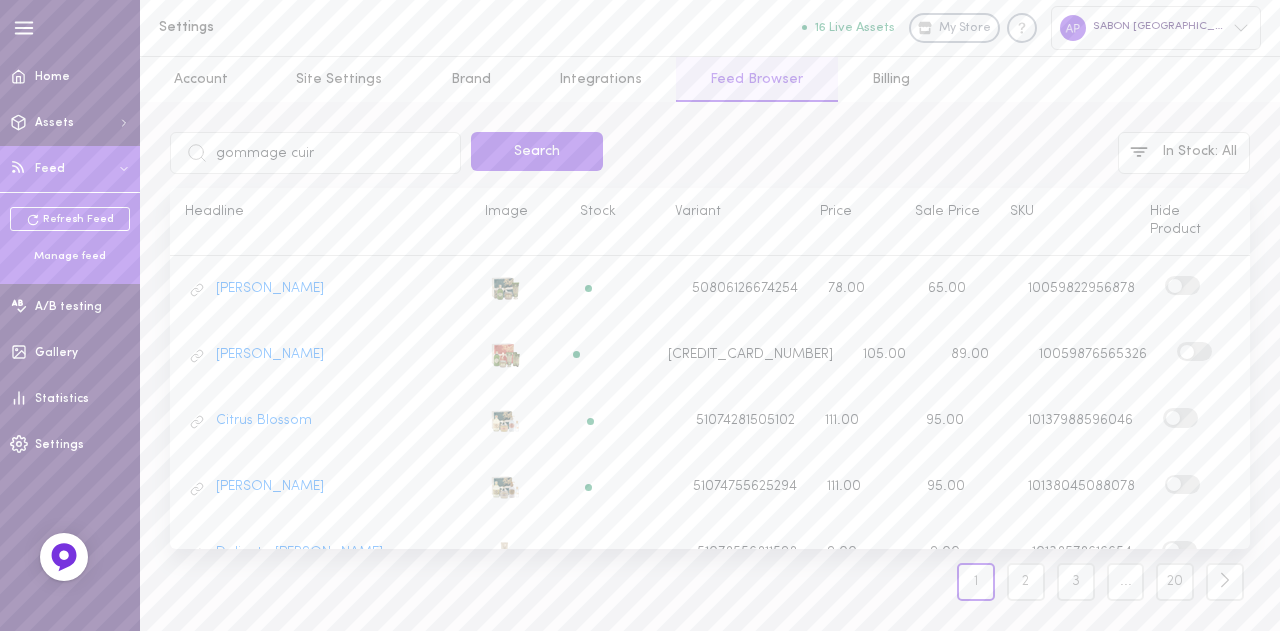 type on "gommage cuir" 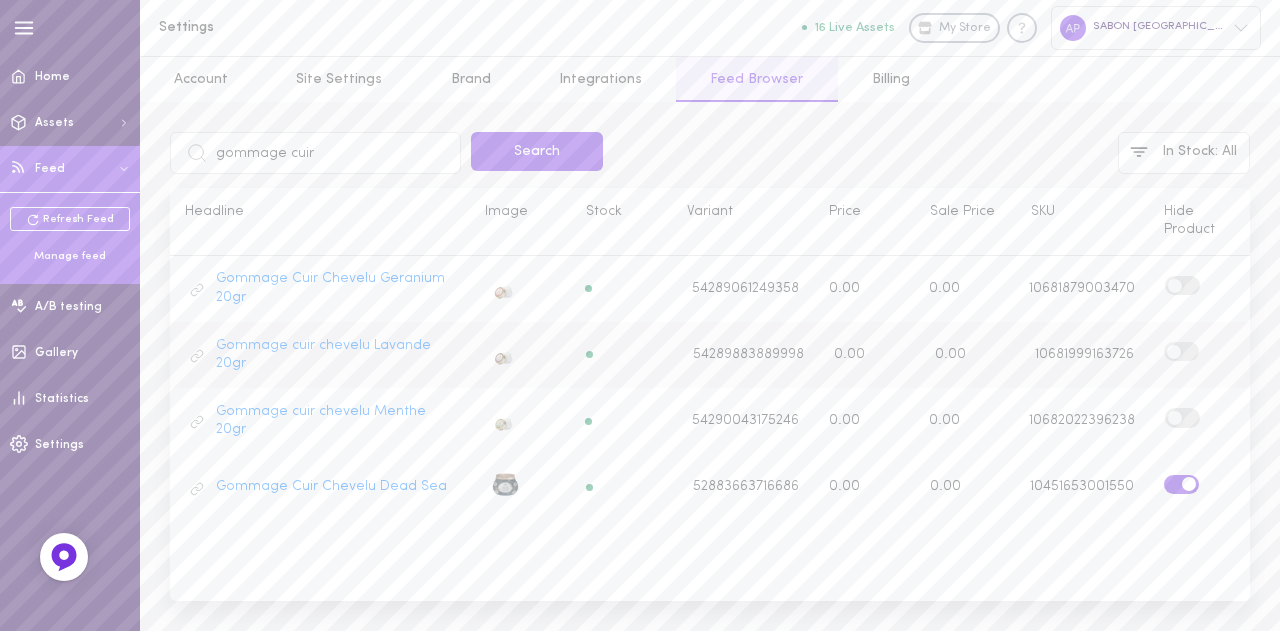 click at bounding box center [1181, 351] 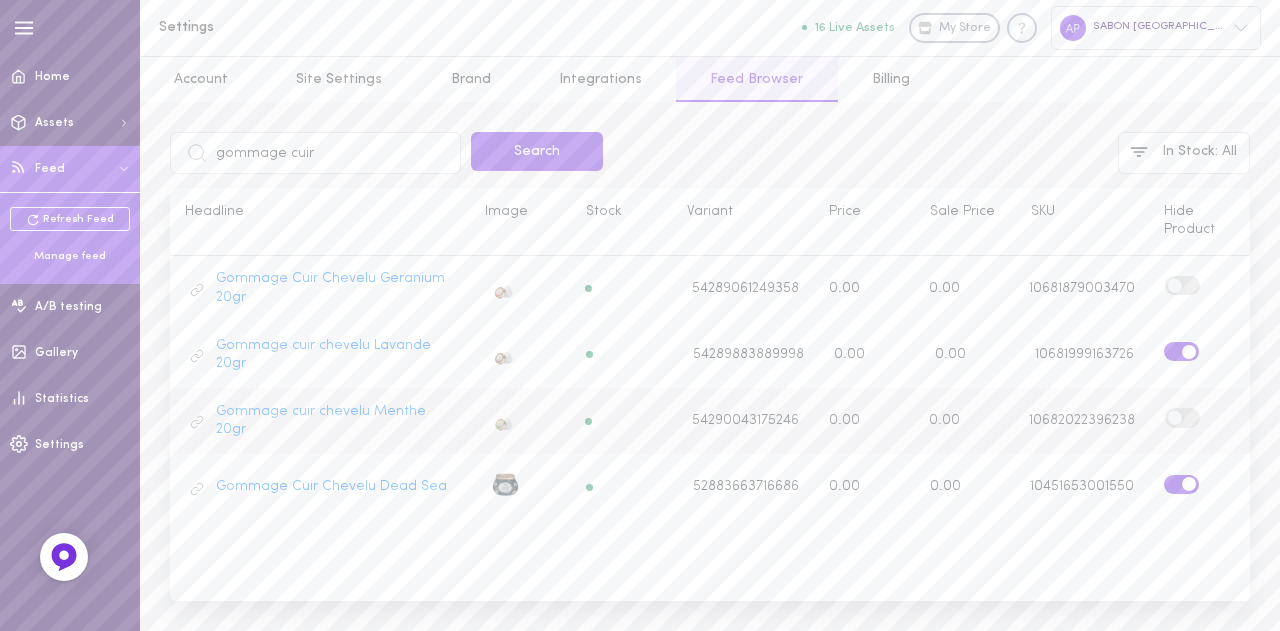 click at bounding box center [1182, 417] 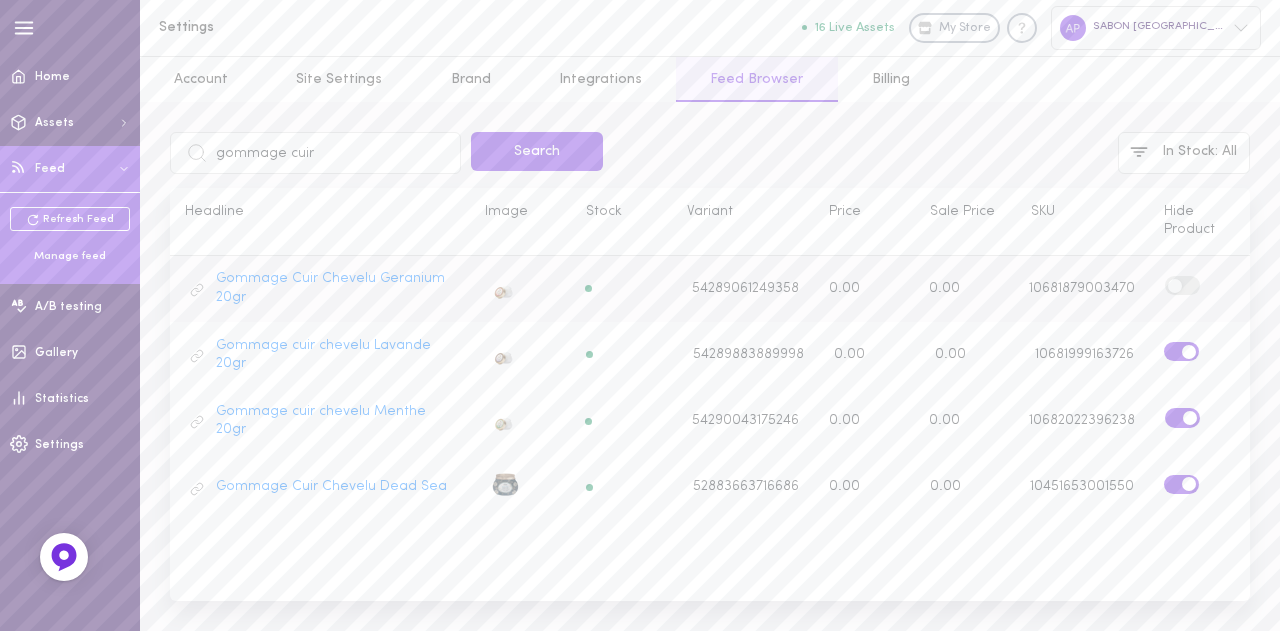 click at bounding box center [1182, 285] 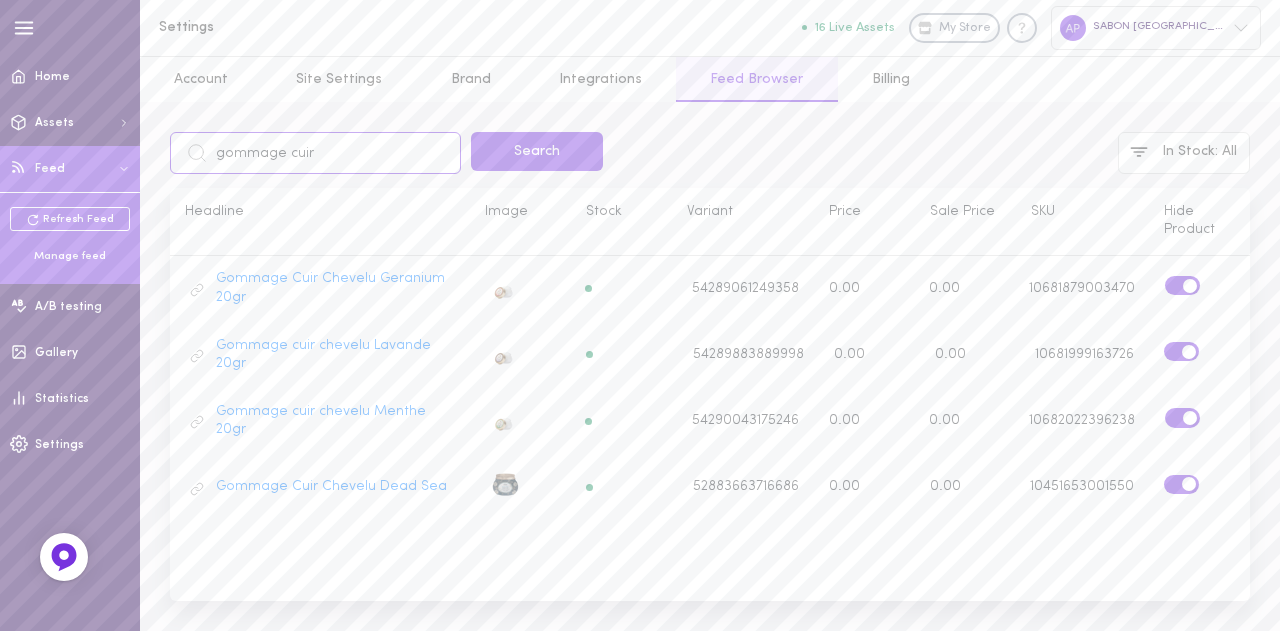 click on "gommage cuir" at bounding box center [315, 153] 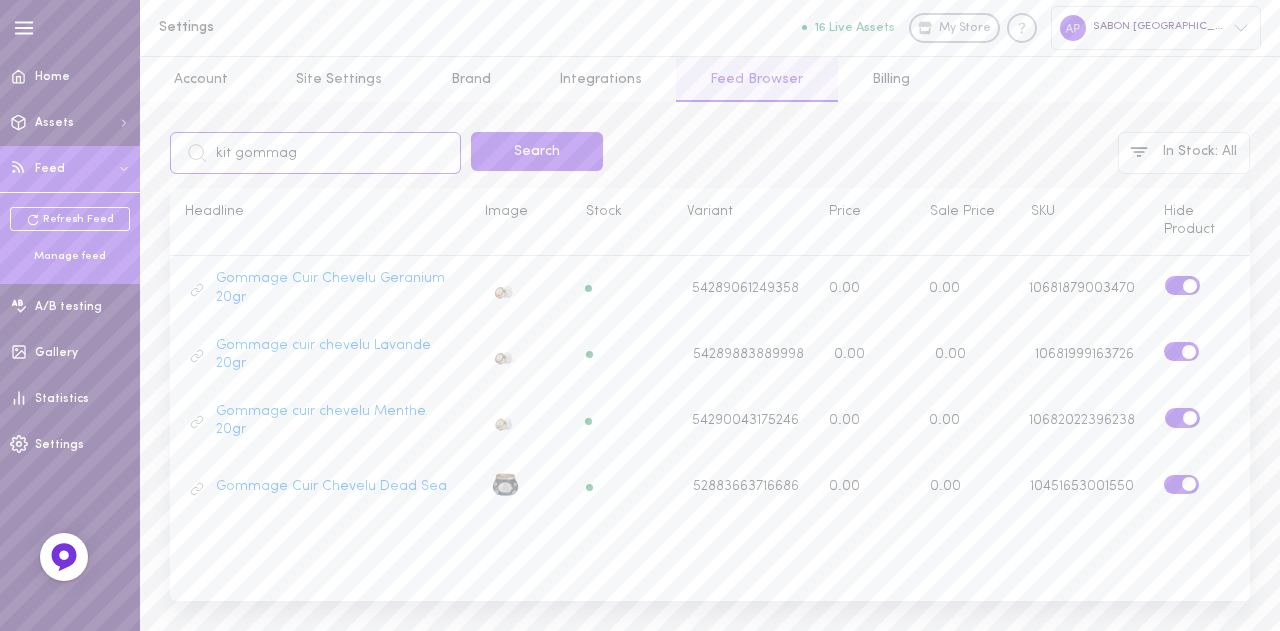 type on "kit gommage" 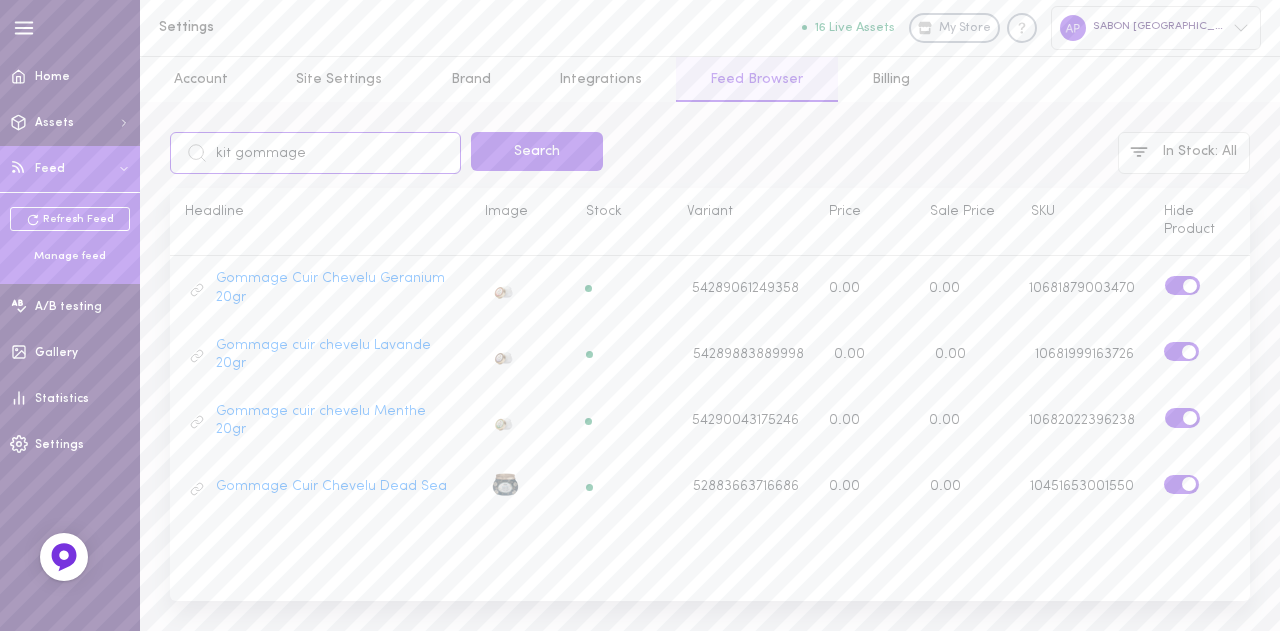 click on "Search" at bounding box center [537, 151] 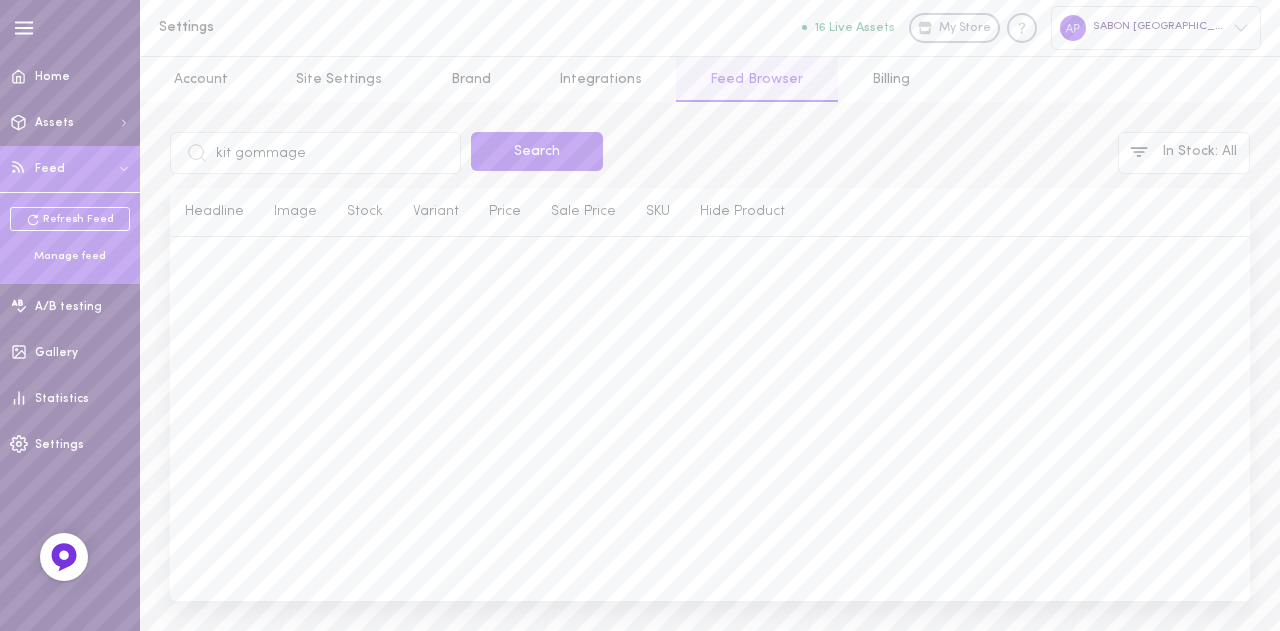 click on "kit gommage" at bounding box center [315, 153] 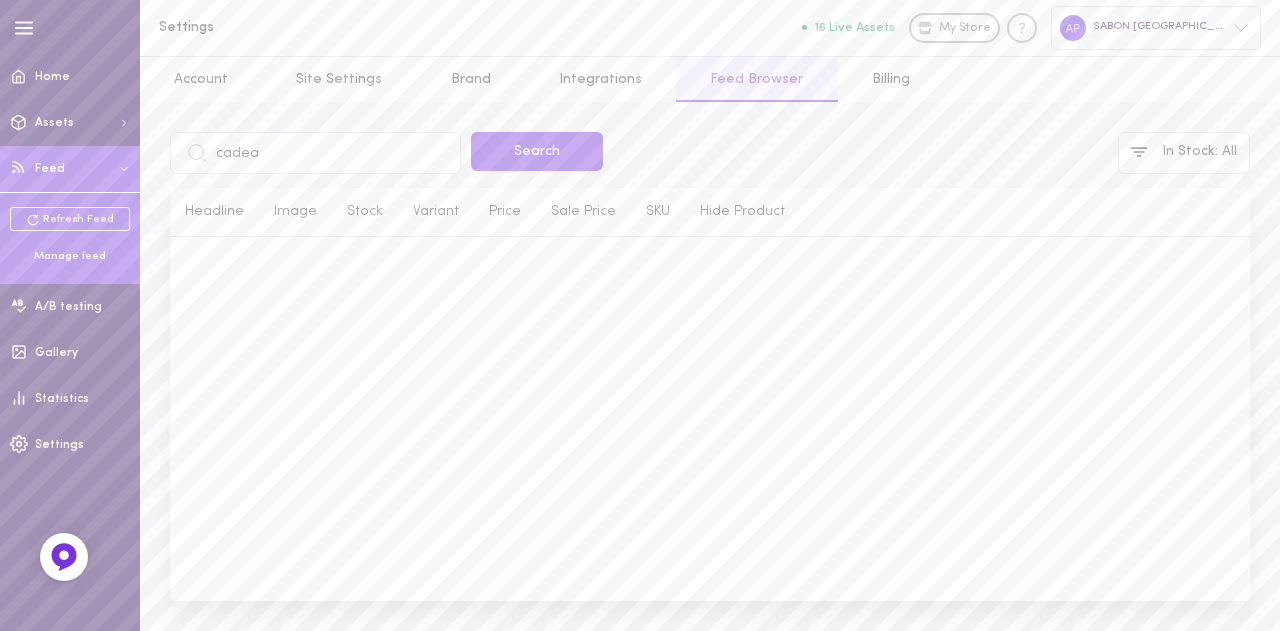 type on "cadeau" 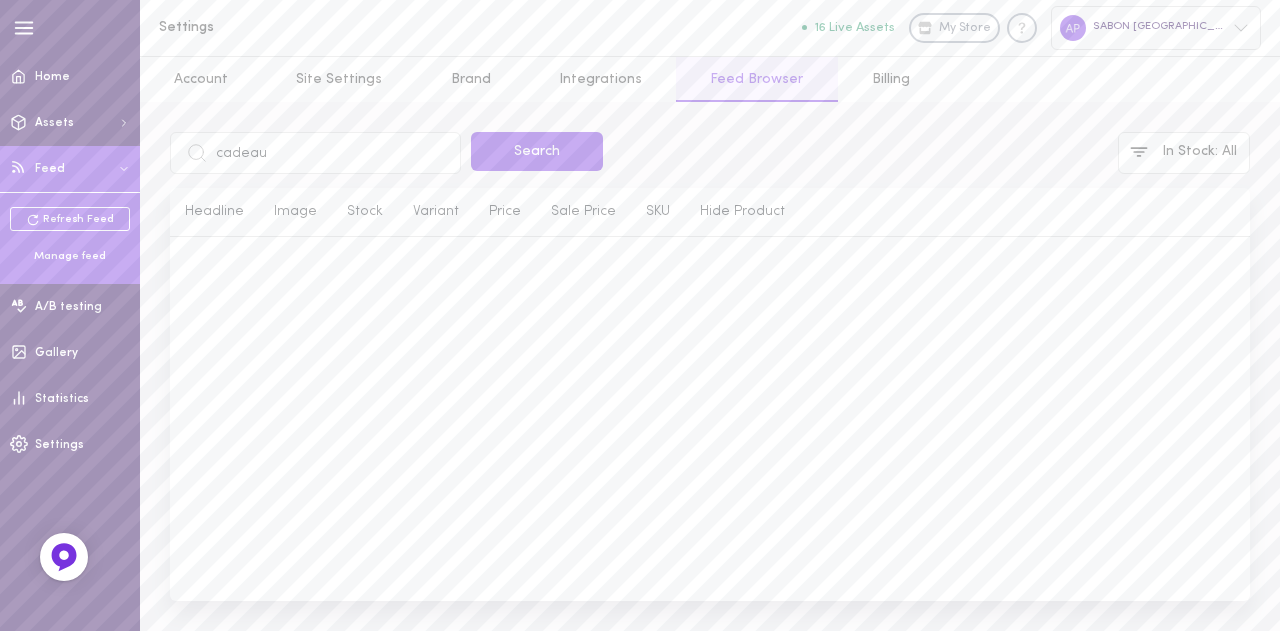 click on "Search" at bounding box center [537, 151] 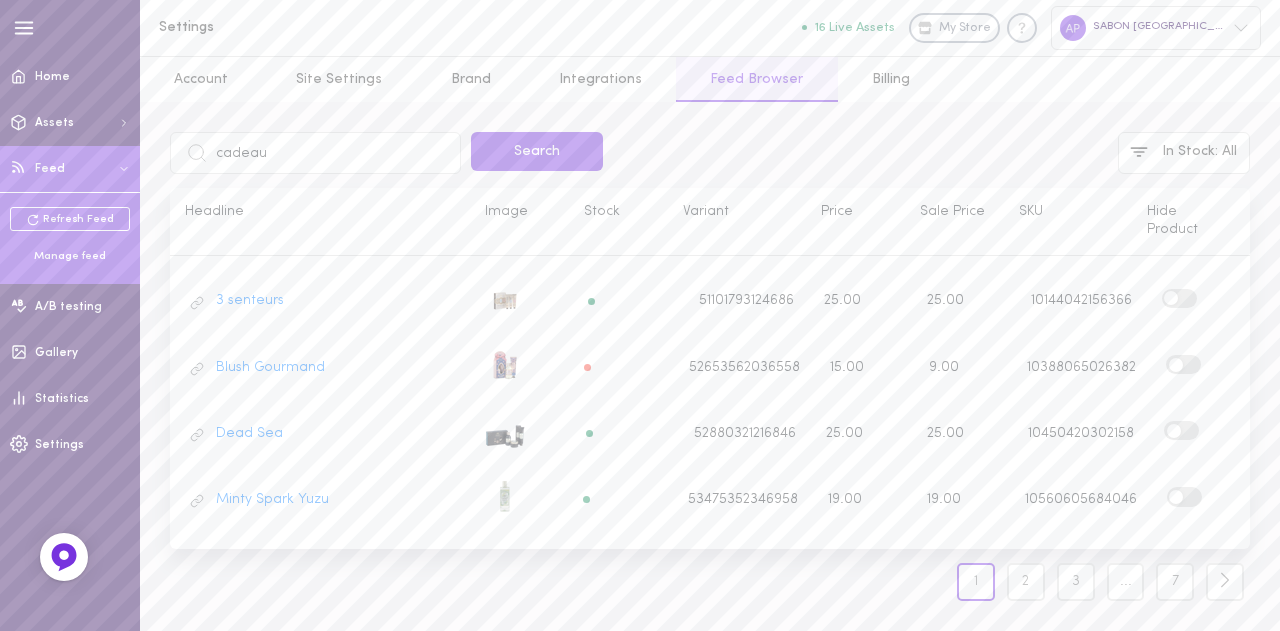 scroll, scrollTop: 251, scrollLeft: 0, axis: vertical 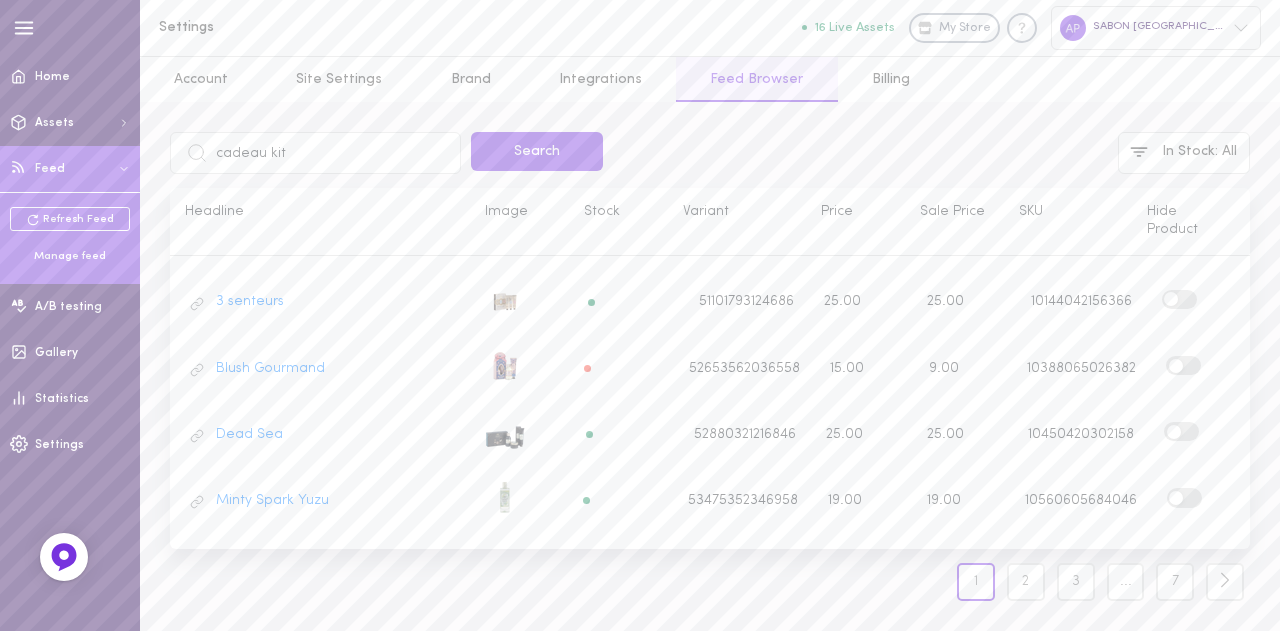 type on "cadeau kit" 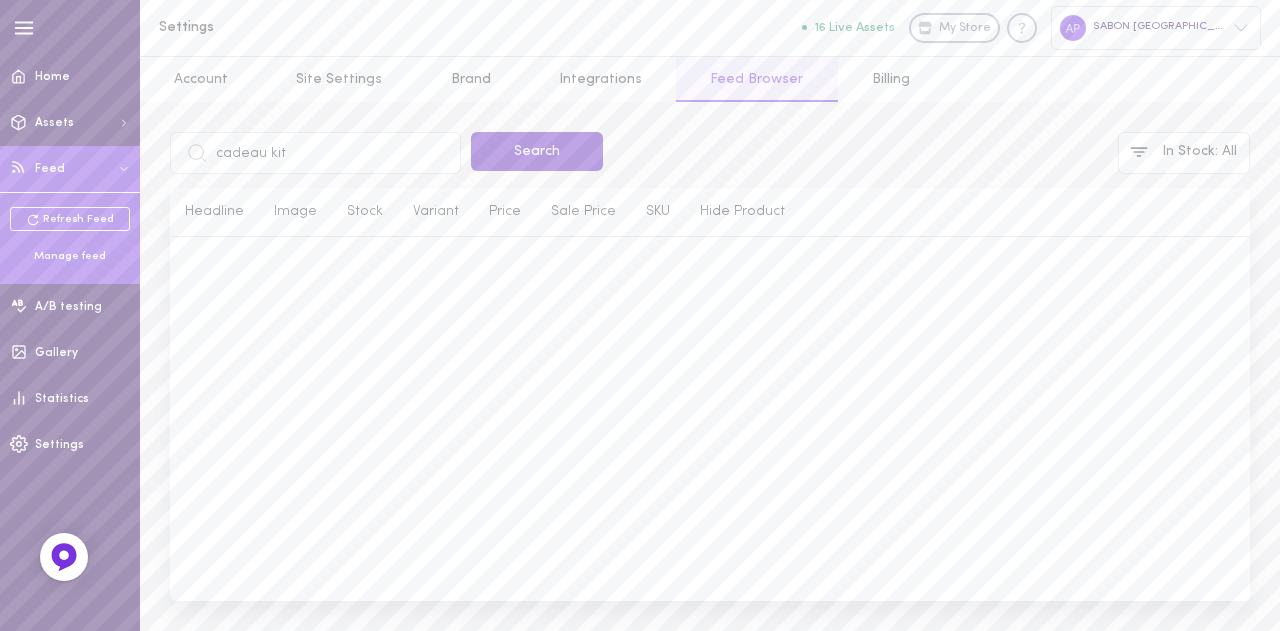click on "Search" at bounding box center (537, 151) 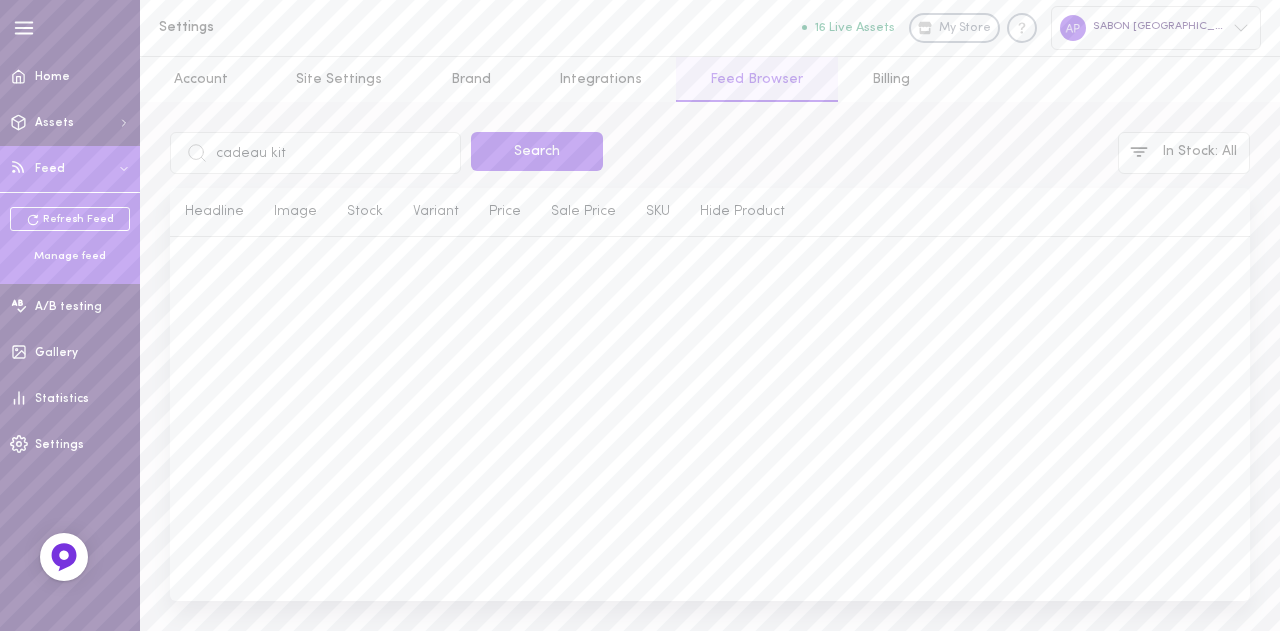 click on "cadeau kit" at bounding box center [315, 153] 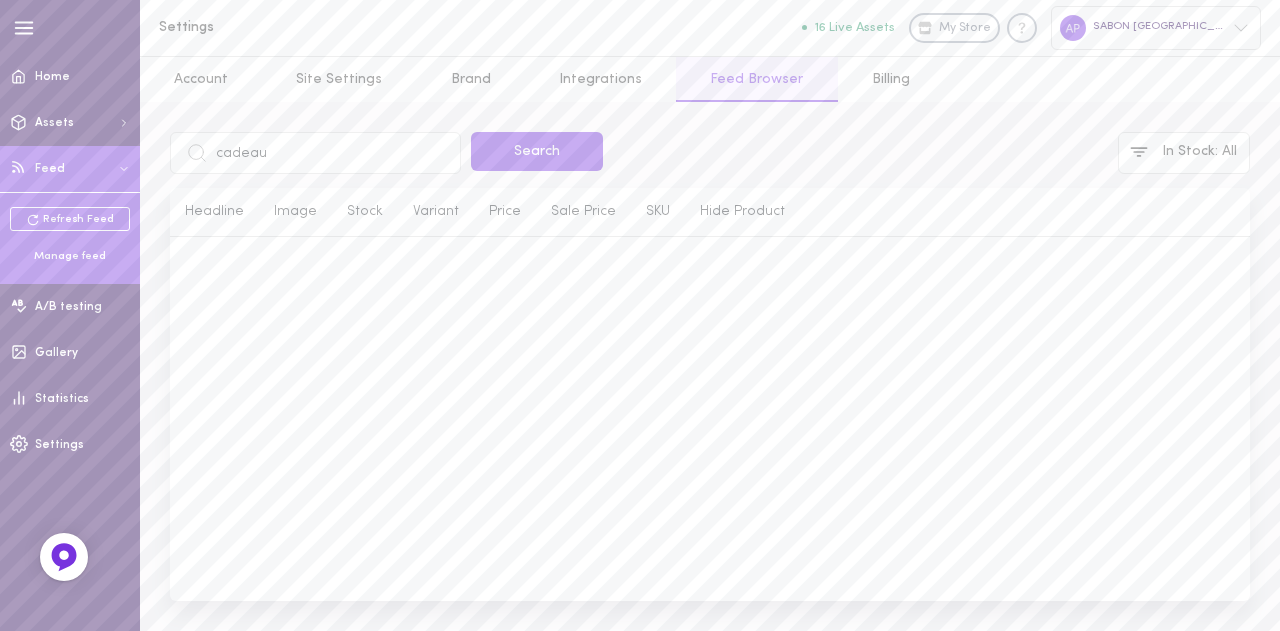 type on "cadeau" 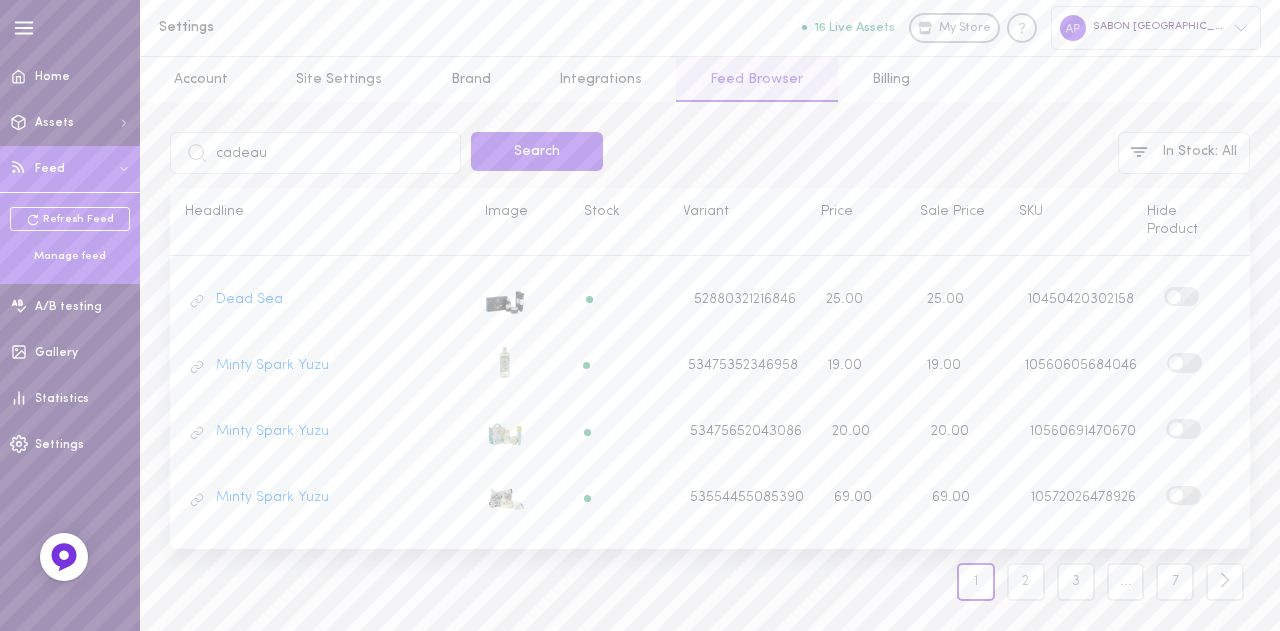scroll, scrollTop: 314, scrollLeft: 0, axis: vertical 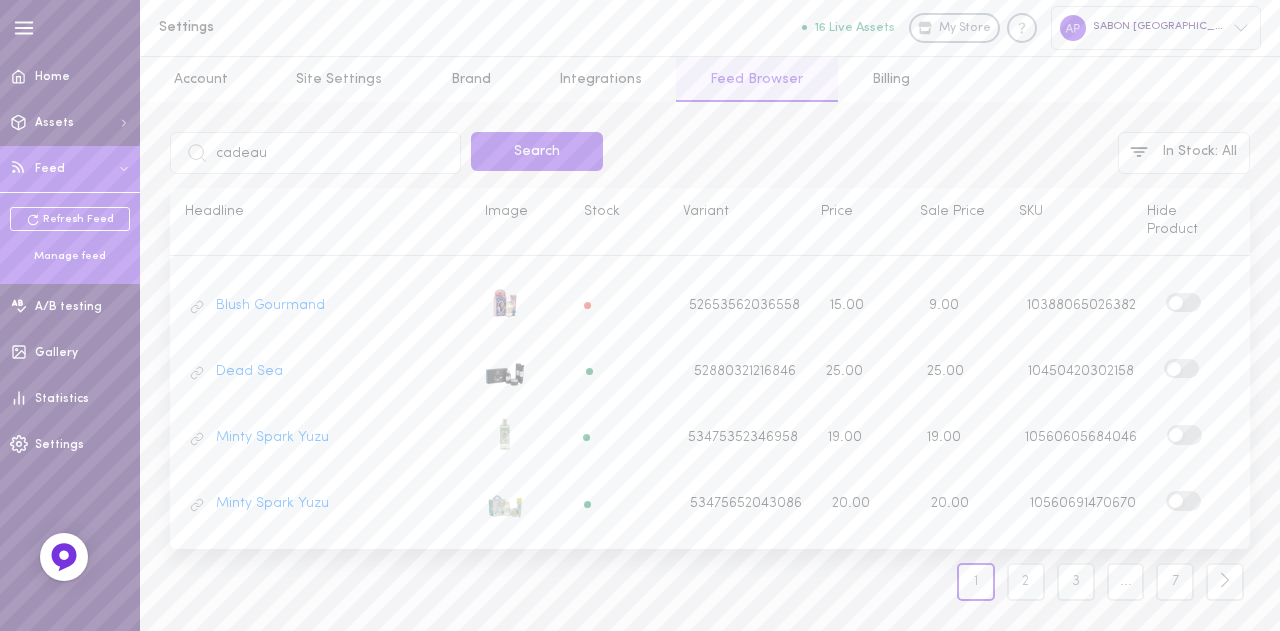 click on "cadeau" at bounding box center (315, 153) 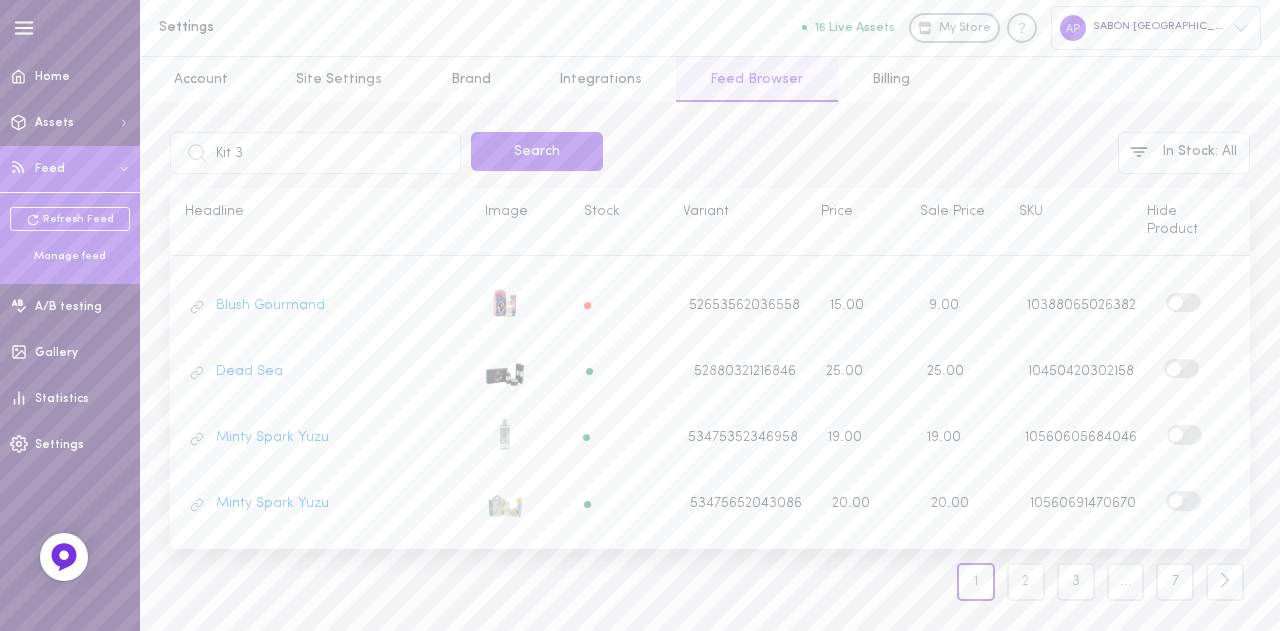 type on "Kit 3" 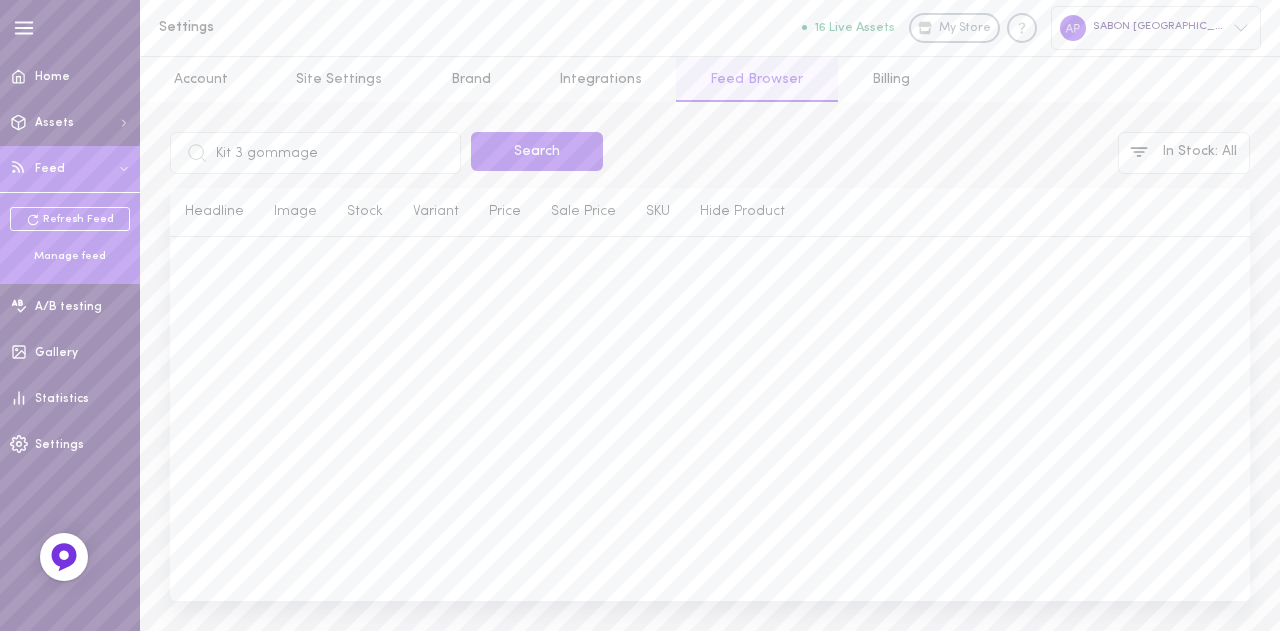 type on "Kit 3 gommages" 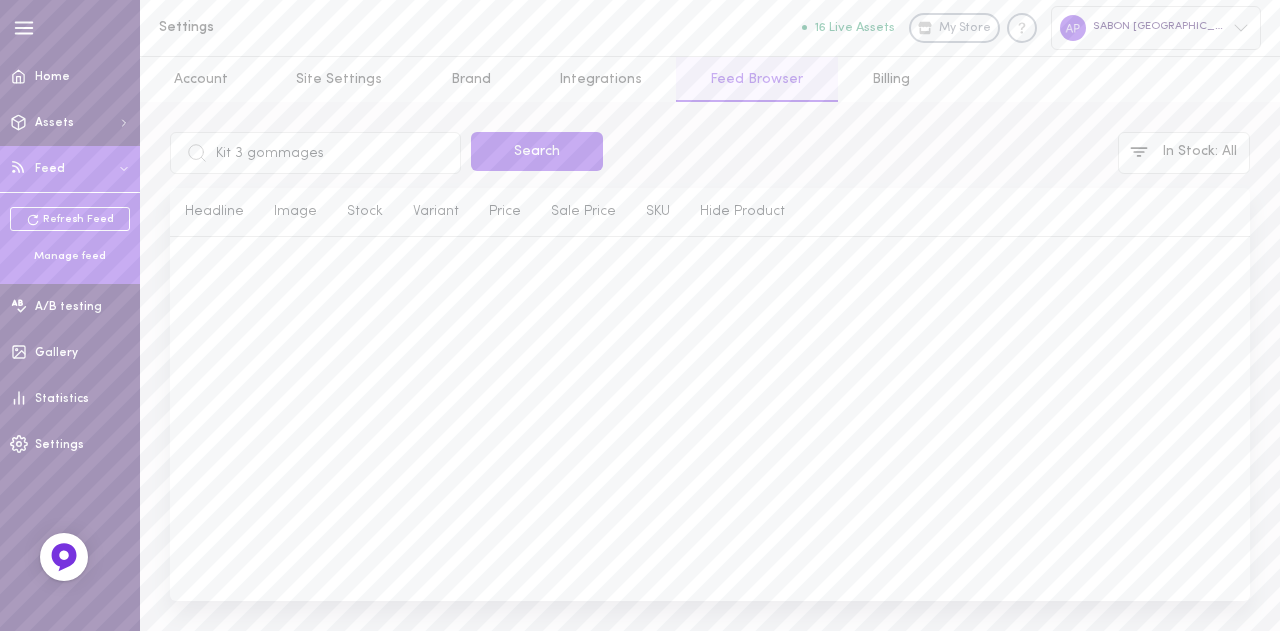 click on "Search" at bounding box center (537, 151) 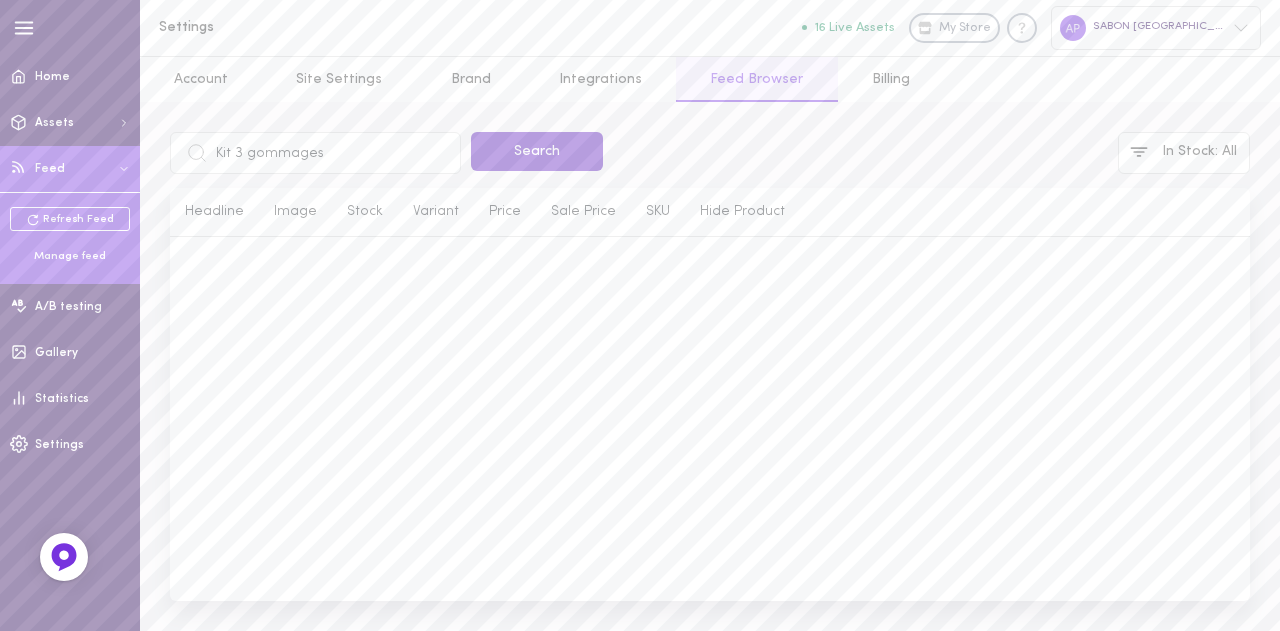 click on "Search" at bounding box center [537, 151] 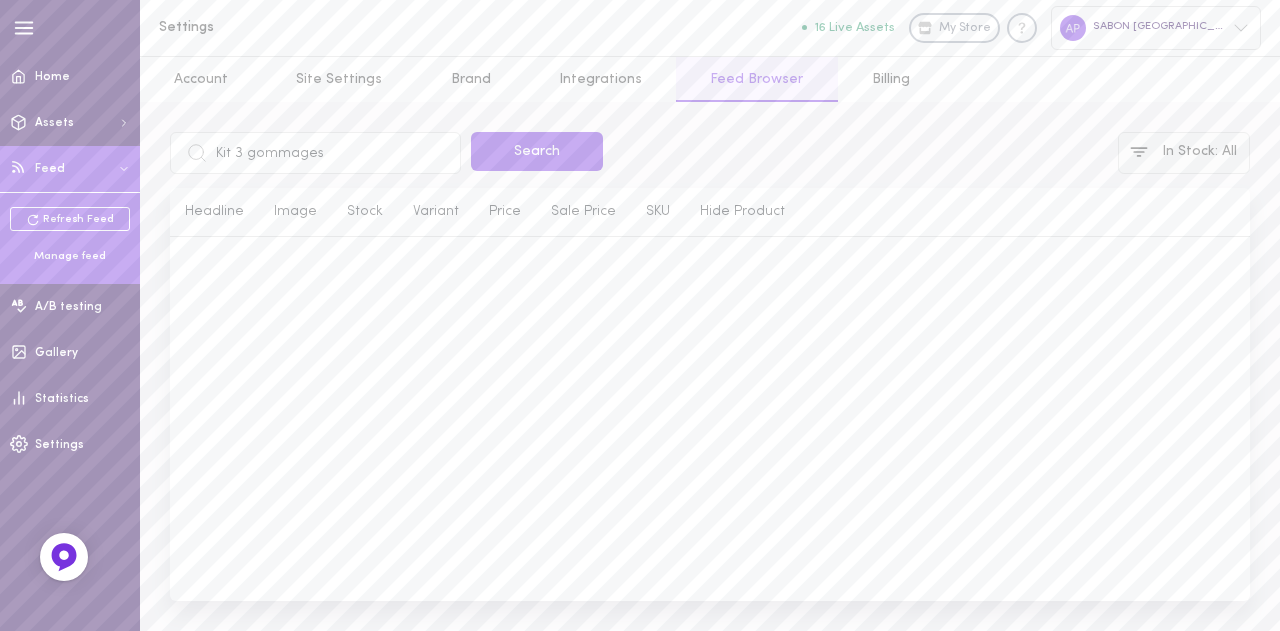 click on "In Stock : All" at bounding box center [1184, 153] 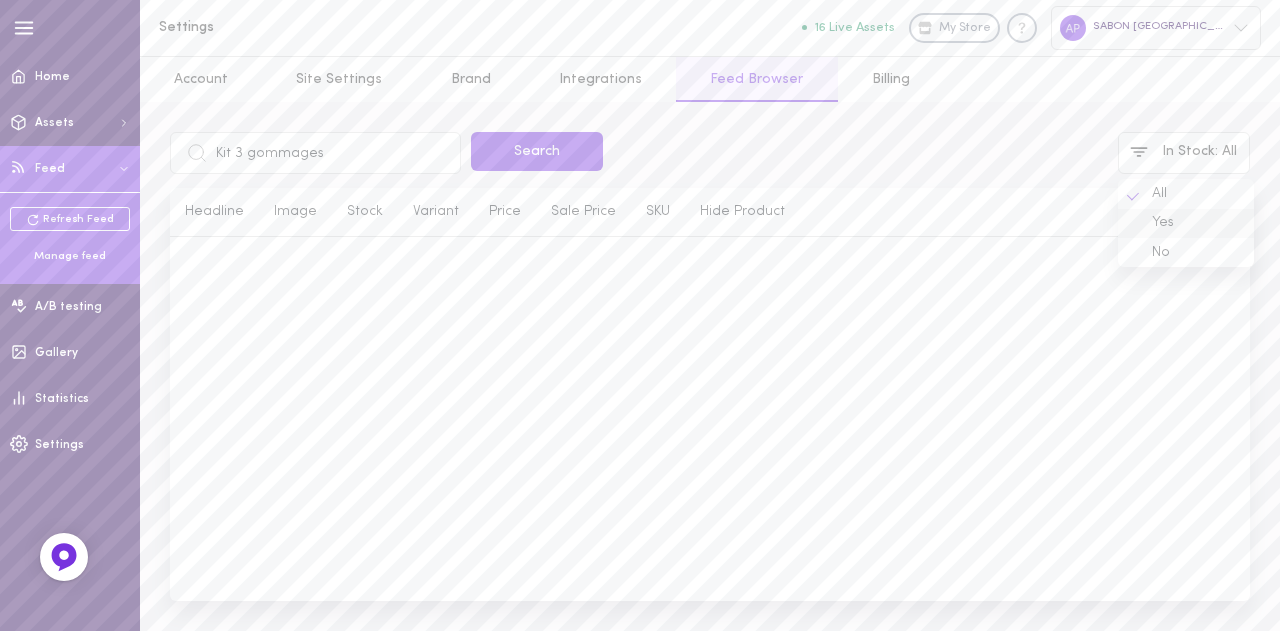 click on "Yes" at bounding box center [1186, 223] 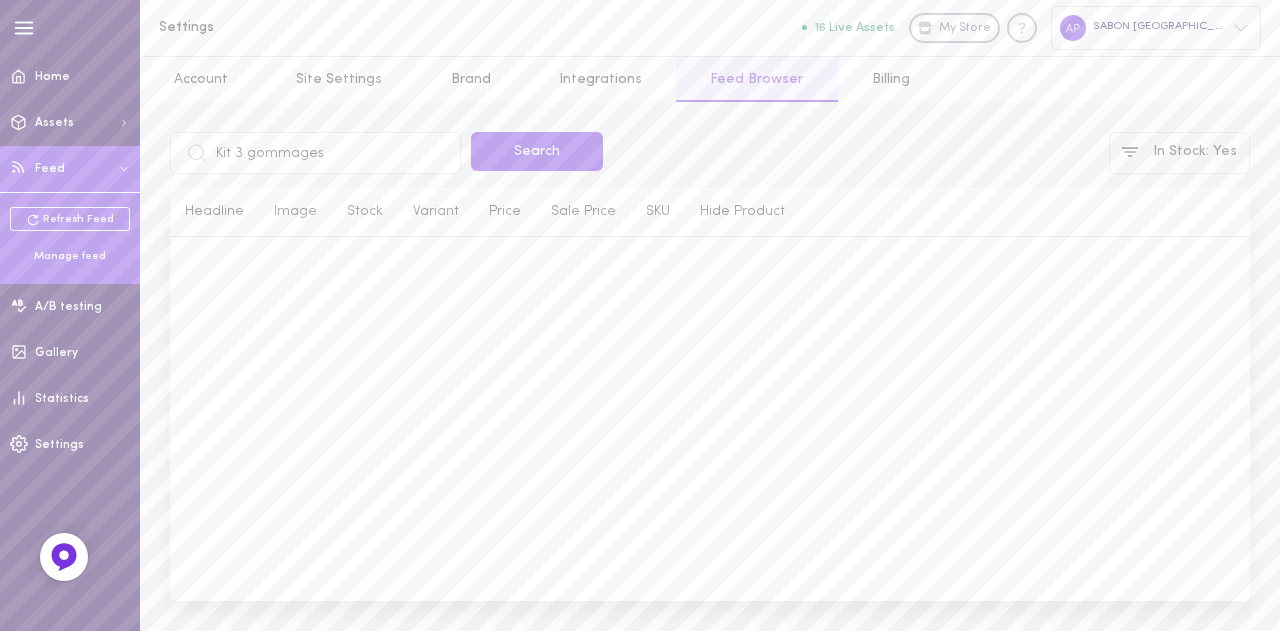 click on "In Stock : Yes" at bounding box center (1179, 153) 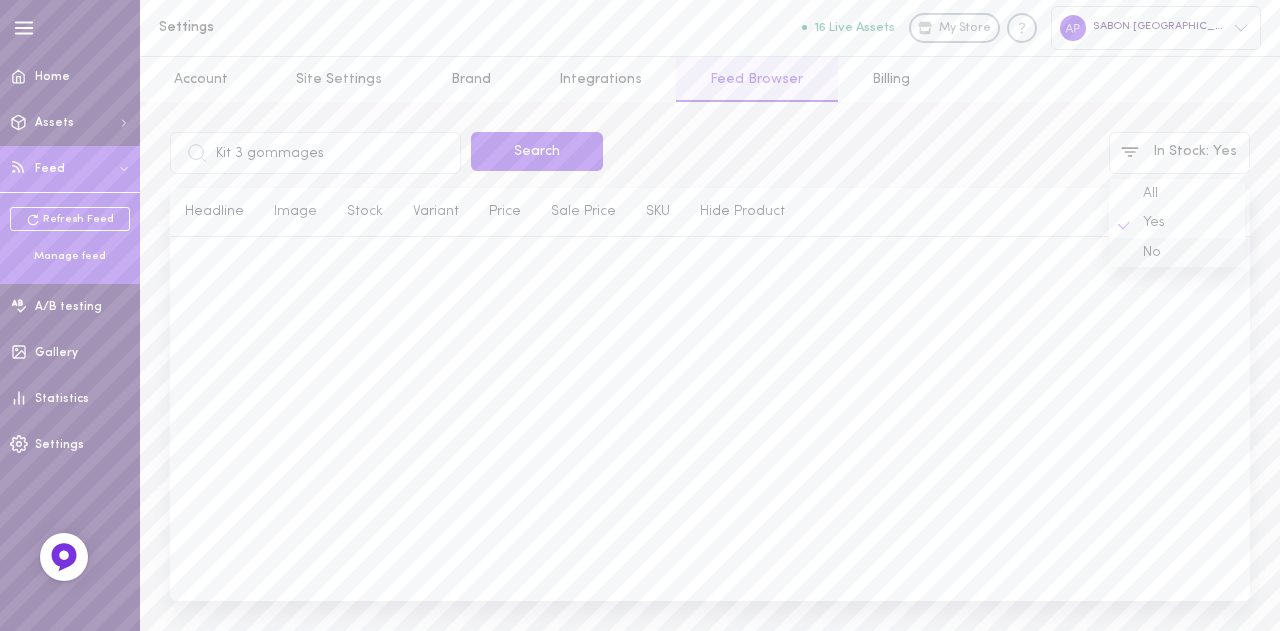click on "No" at bounding box center (1177, 252) 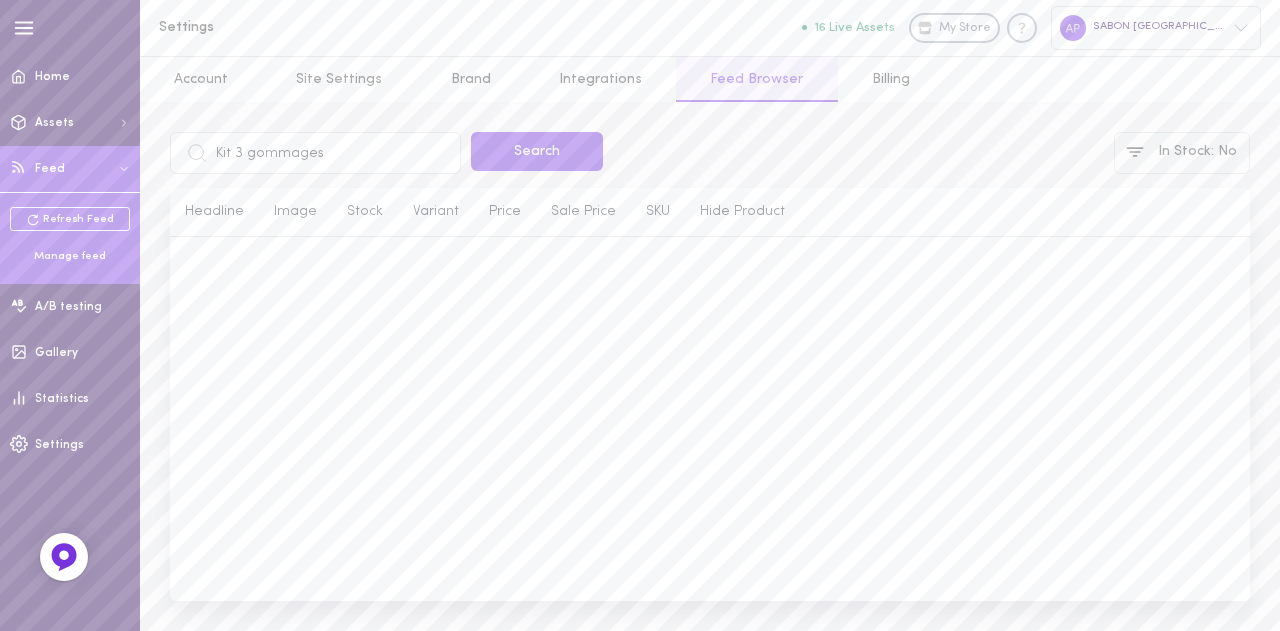 click on "In Stock : No" at bounding box center [1182, 153] 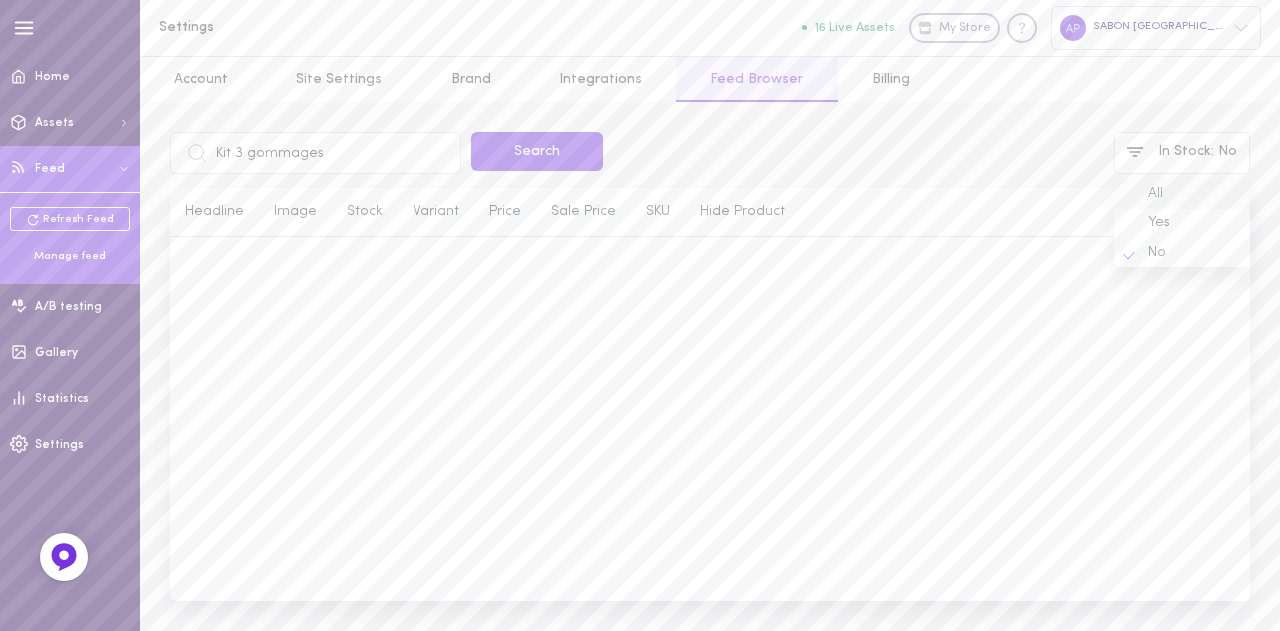 click on "All" at bounding box center (1182, 193) 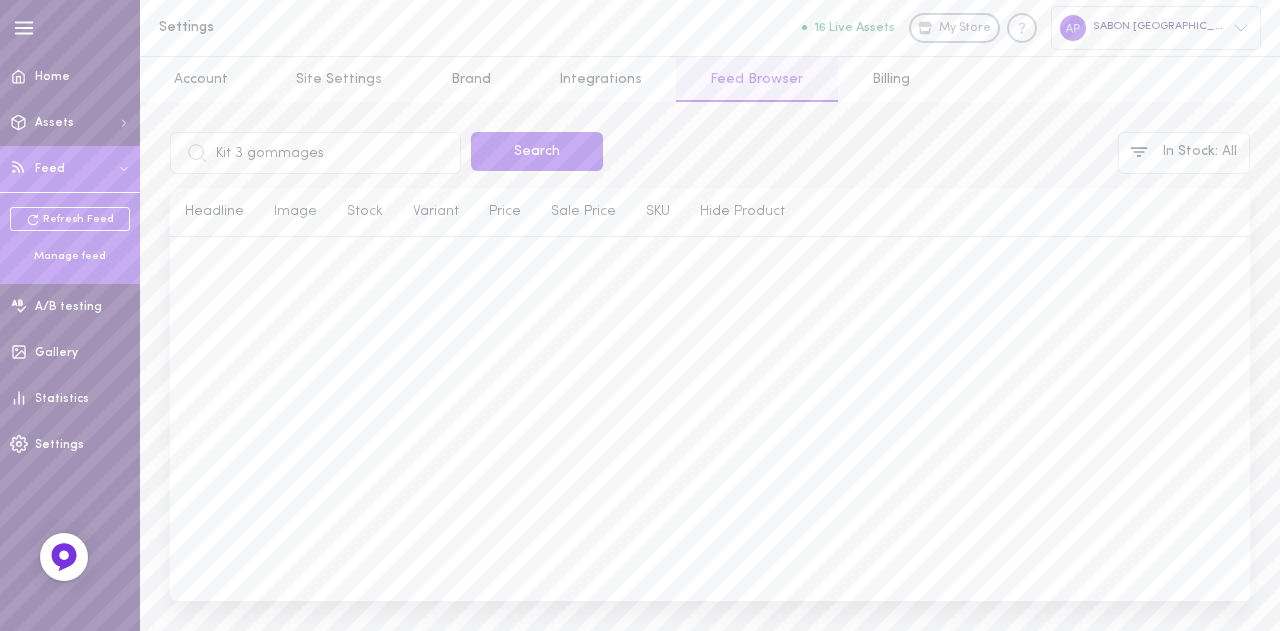 click on "Feed last update: (text)   Kit 3 gommages Search In Stock : All Headline Image Stock Variant Price Sale Price SKU Hide Product" at bounding box center (710, 366) 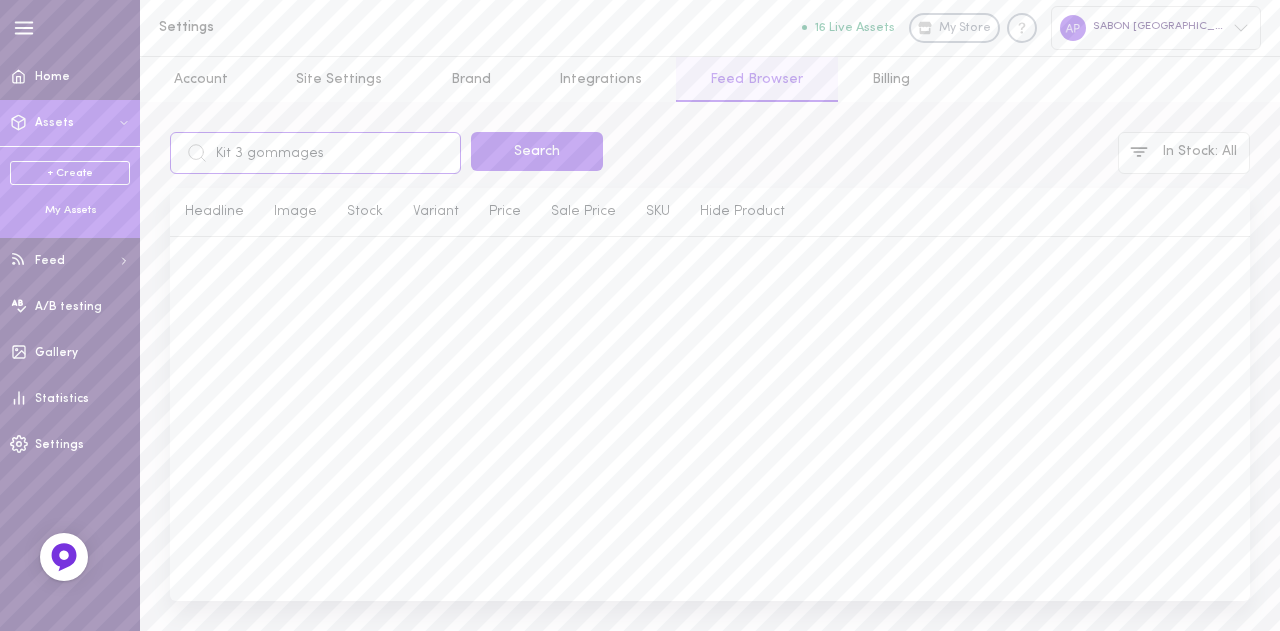 click on "Kit 3 gommages" at bounding box center (315, 153) 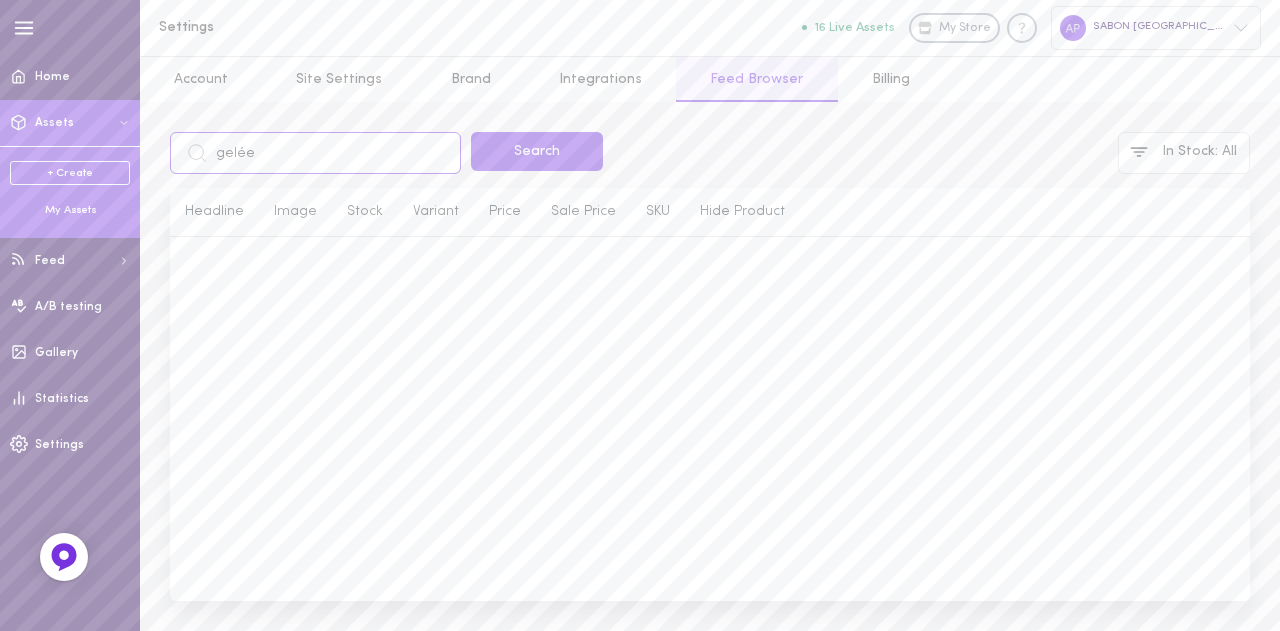 type on "gelée" 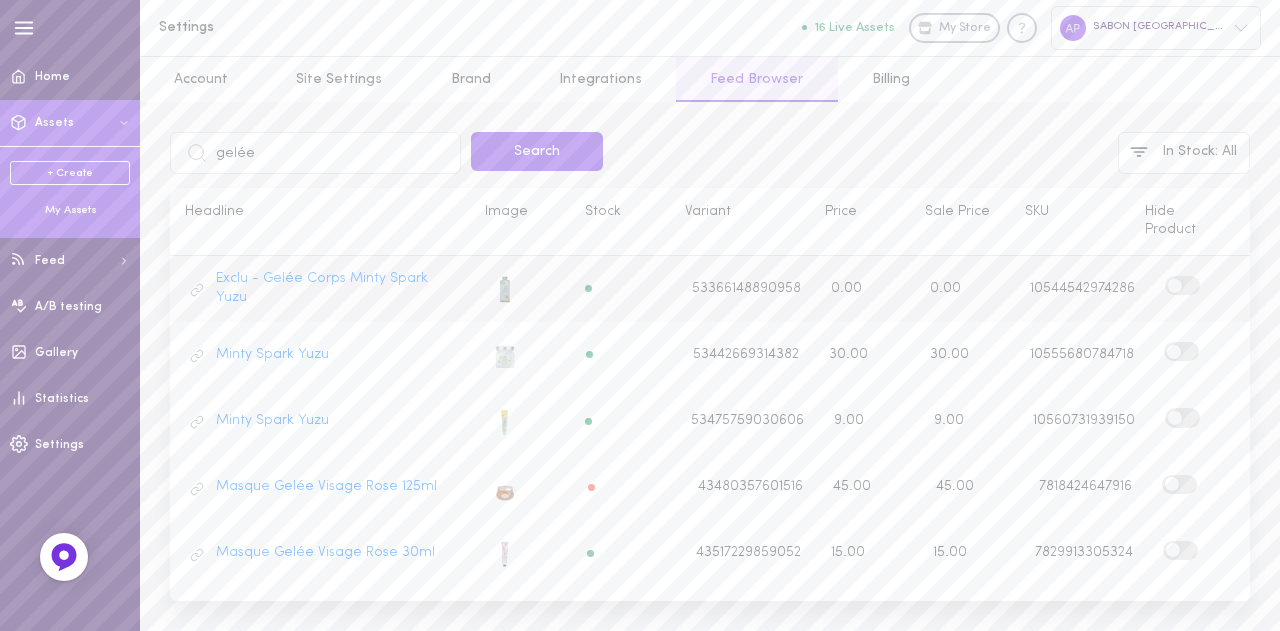 click at bounding box center [1182, 285] 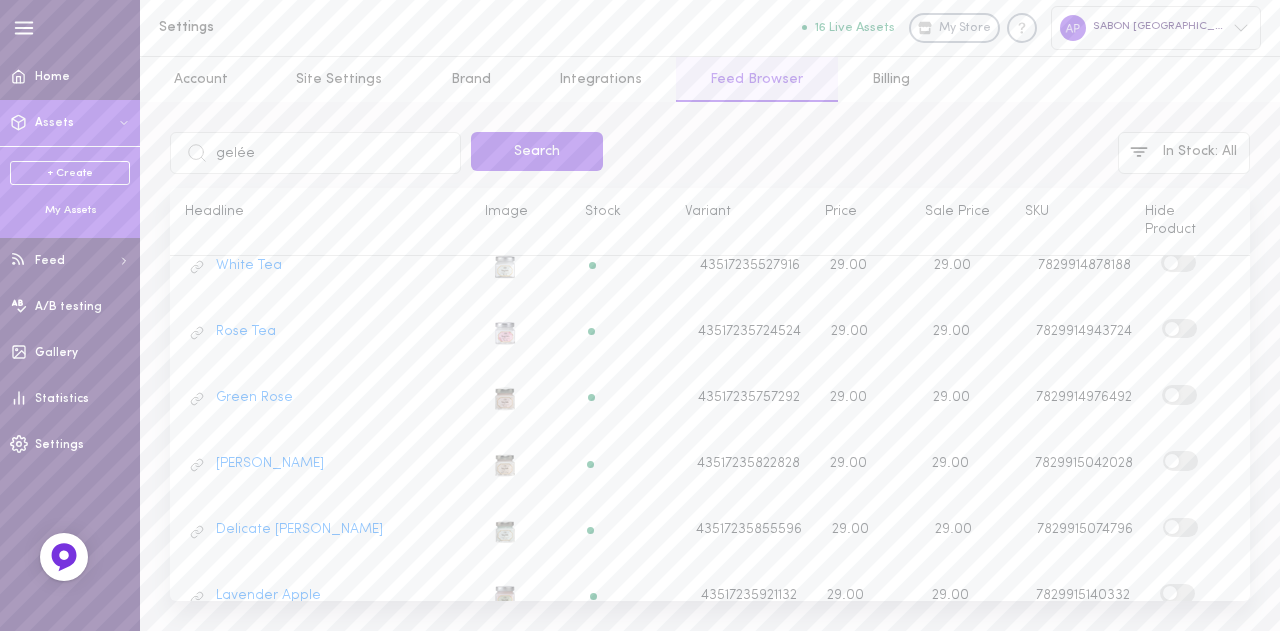 scroll, scrollTop: 488, scrollLeft: 0, axis: vertical 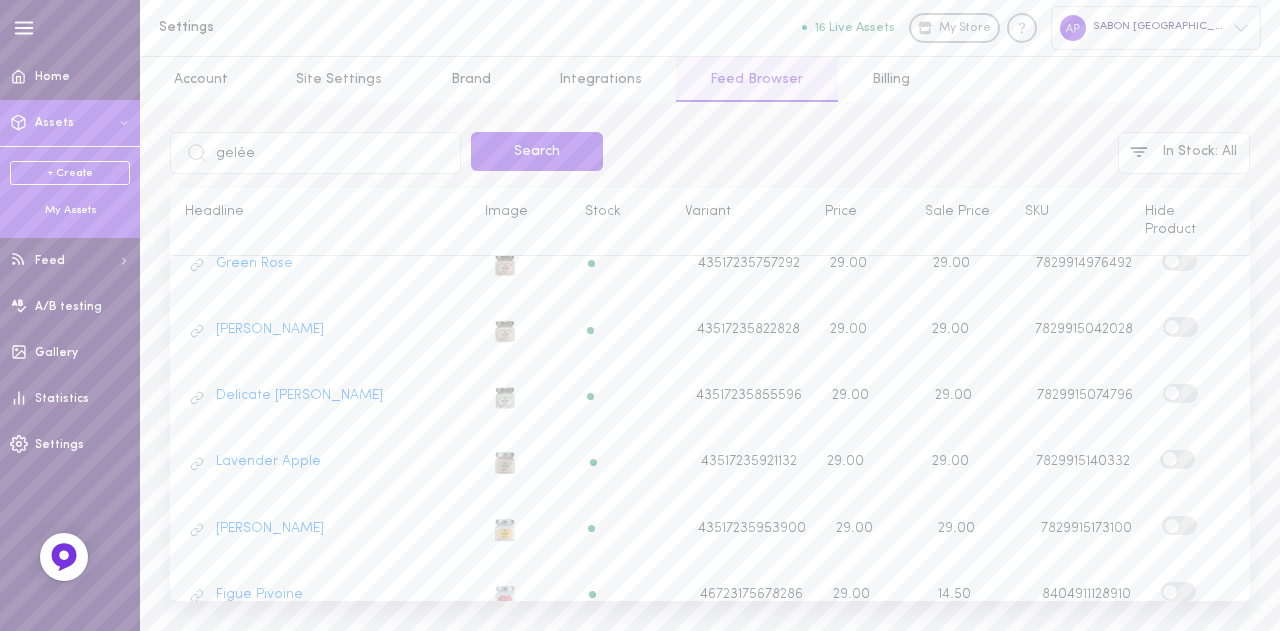 click on "My Assets" at bounding box center [70, 211] 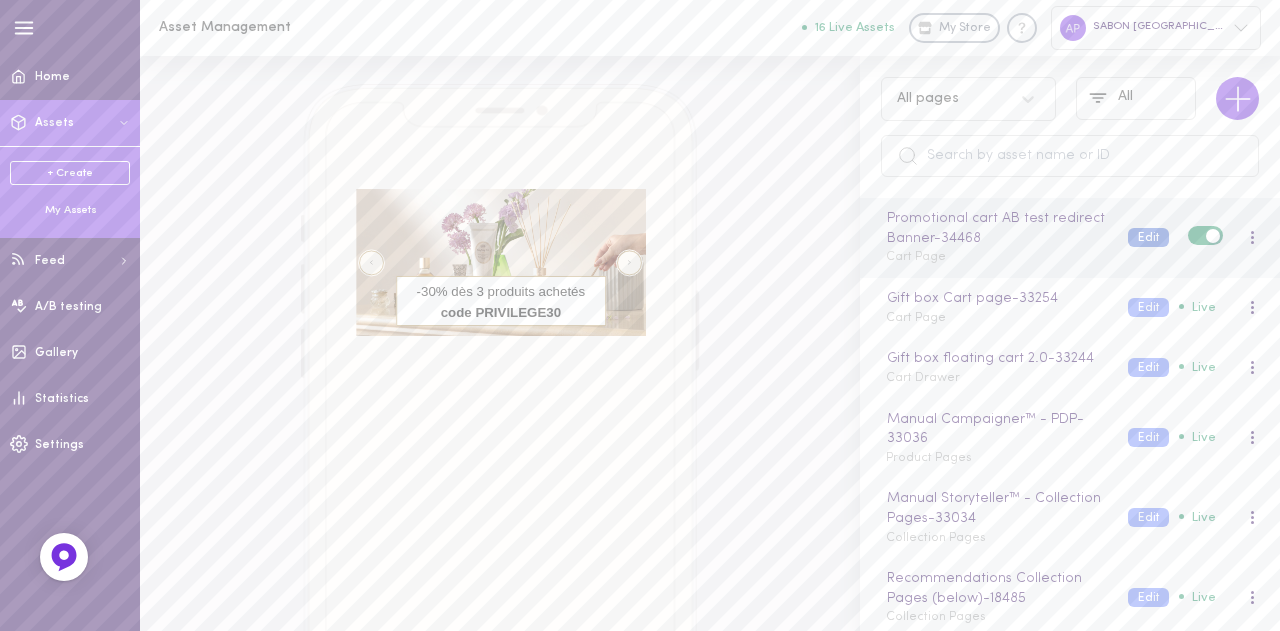 click on "Edit" at bounding box center [1148, 237] 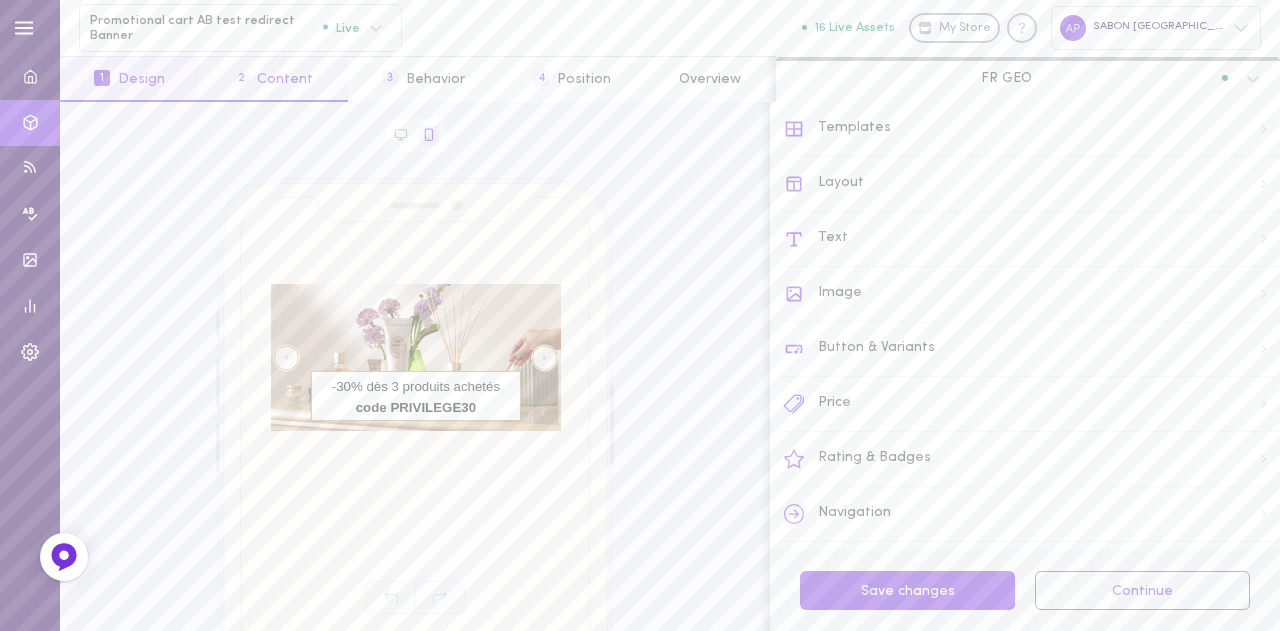 click on "2 Content" at bounding box center [273, 79] 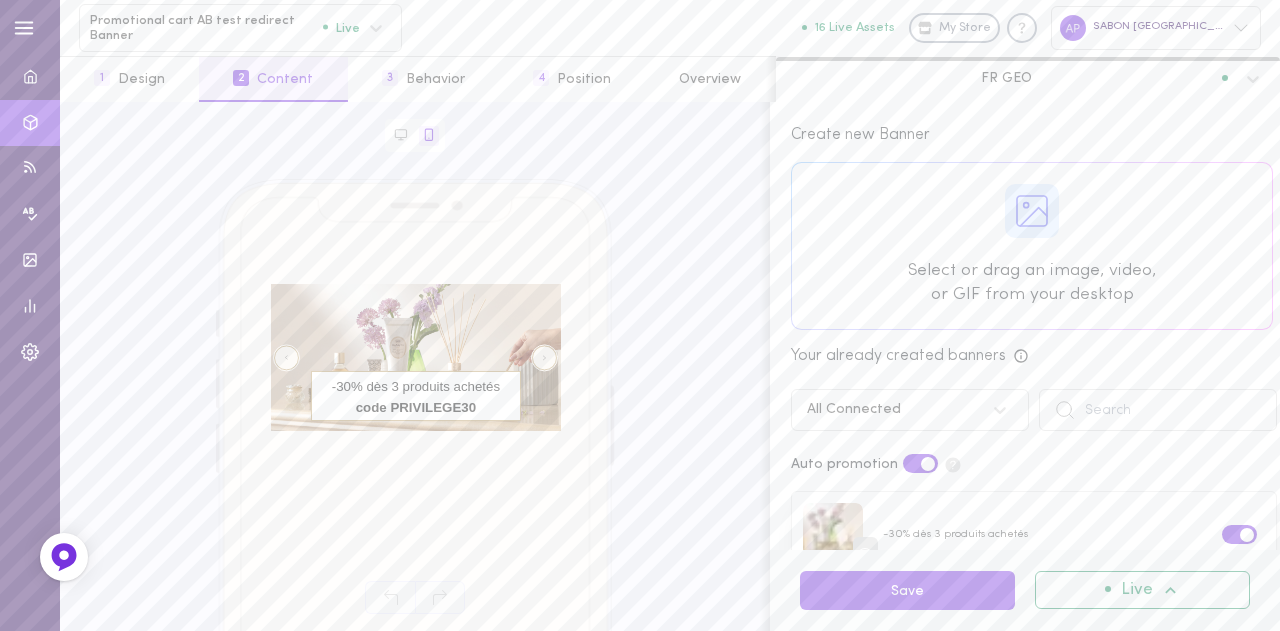scroll, scrollTop: 130, scrollLeft: 0, axis: vertical 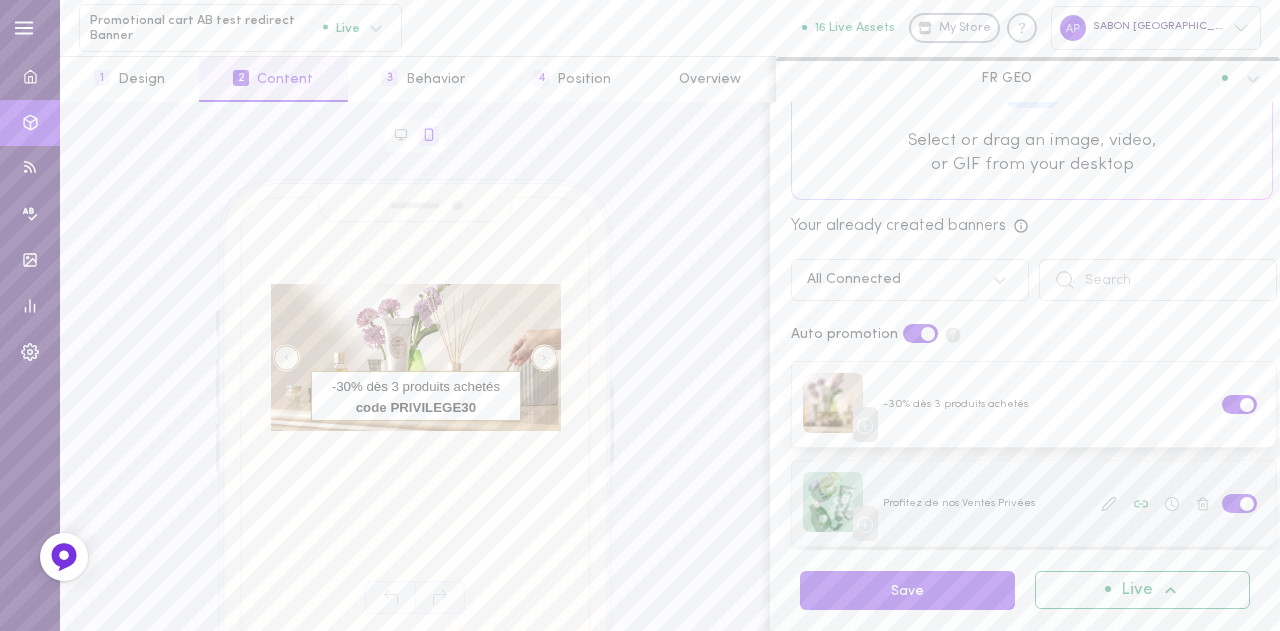 click 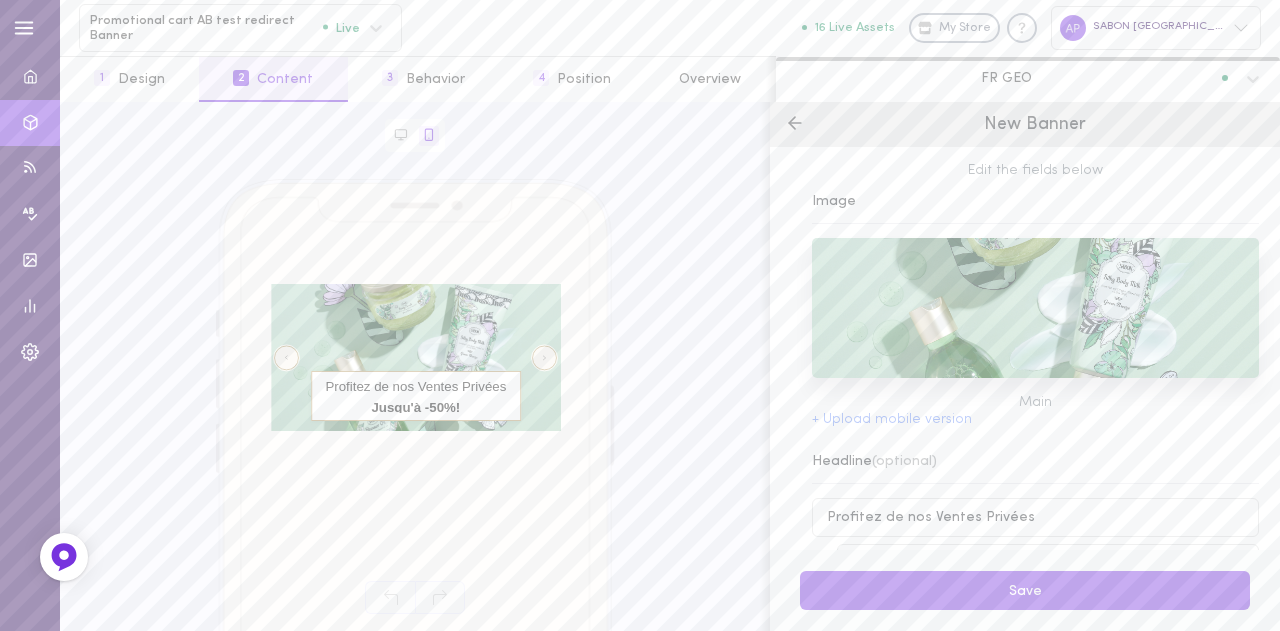 scroll, scrollTop: 0, scrollLeft: 0, axis: both 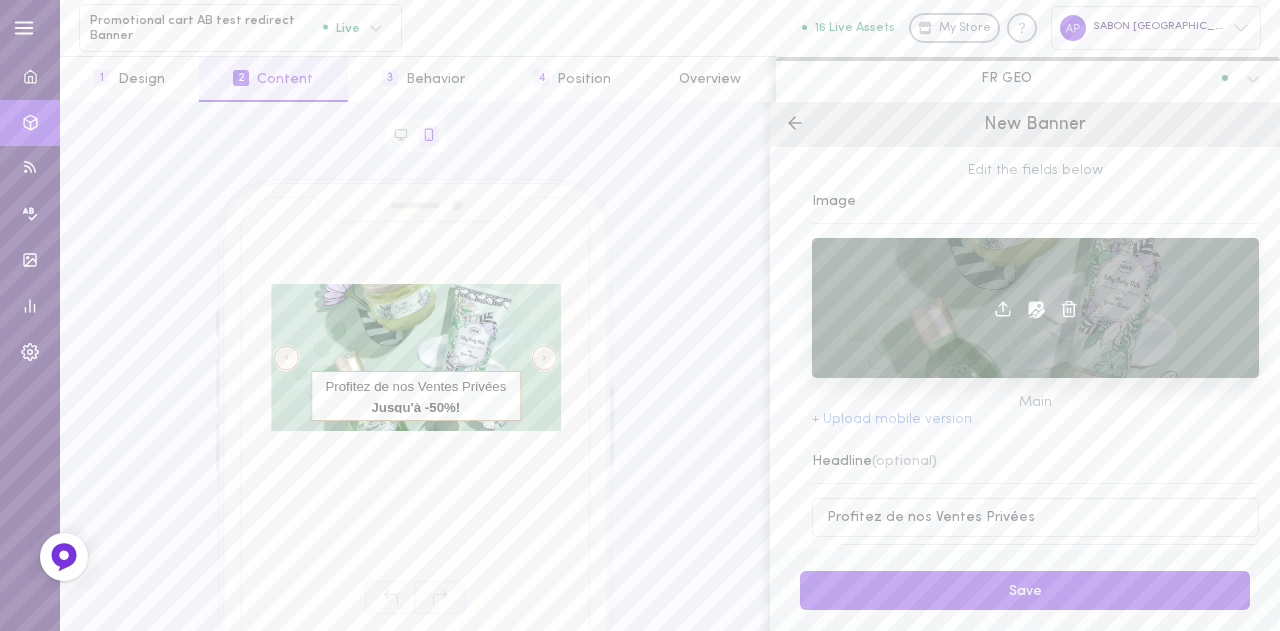 click at bounding box center [1035, 308] 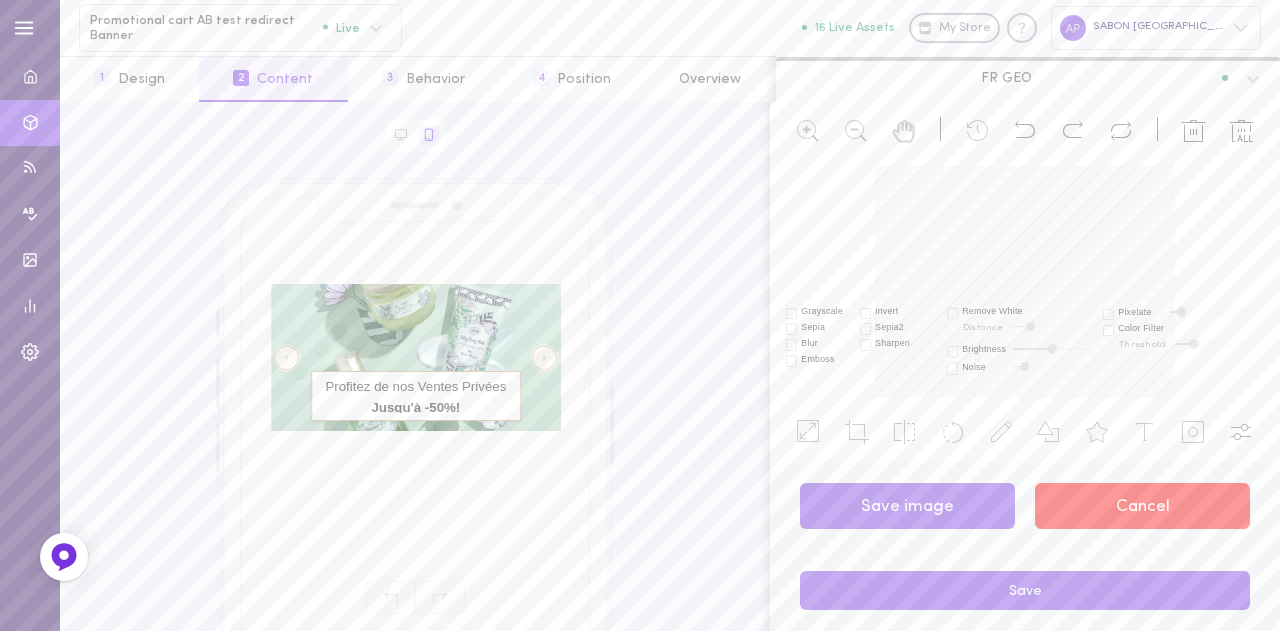click on "Cancel" at bounding box center [1142, 506] 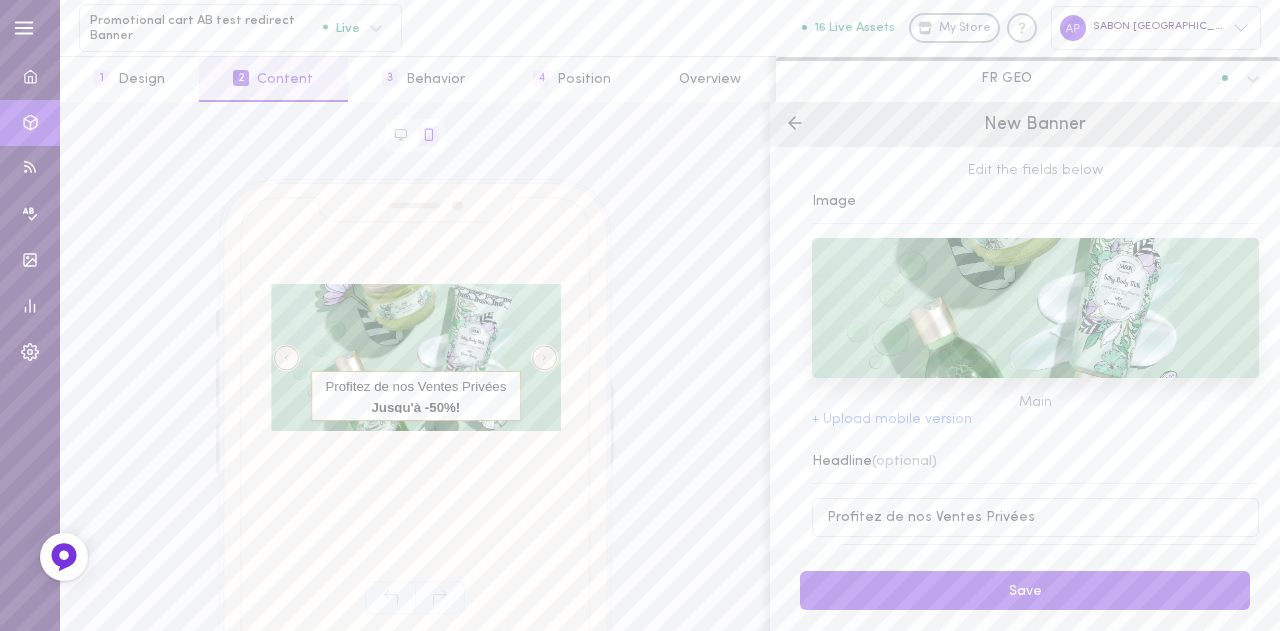 click 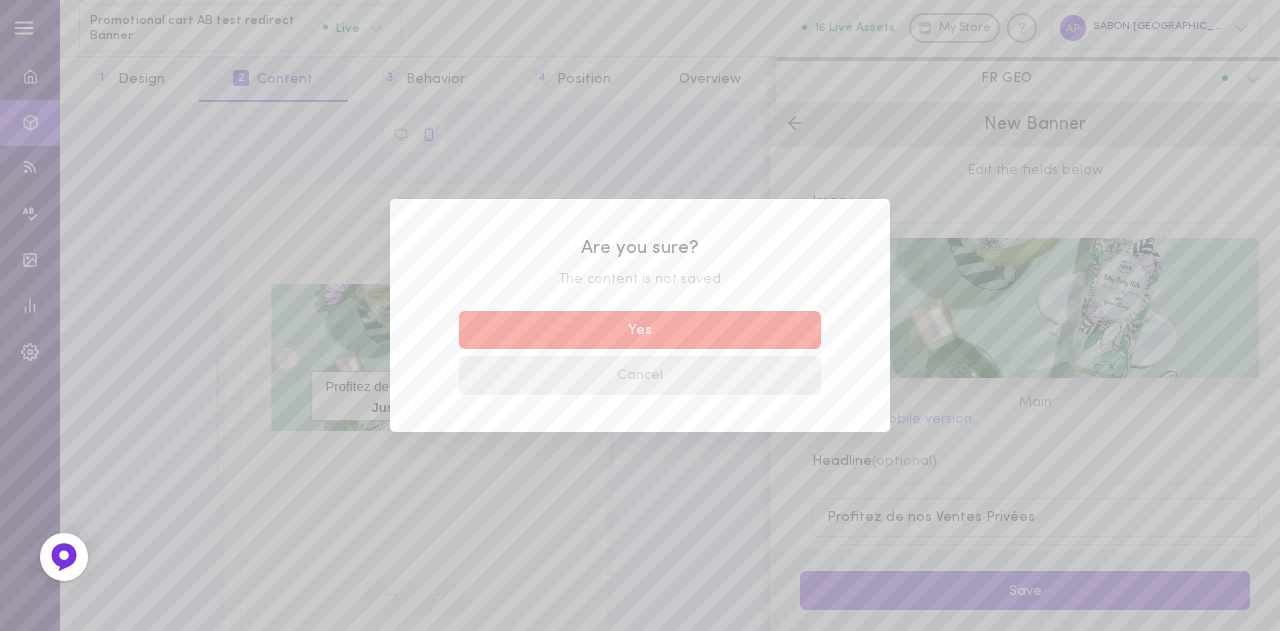 click on "Cancel" at bounding box center [640, 375] 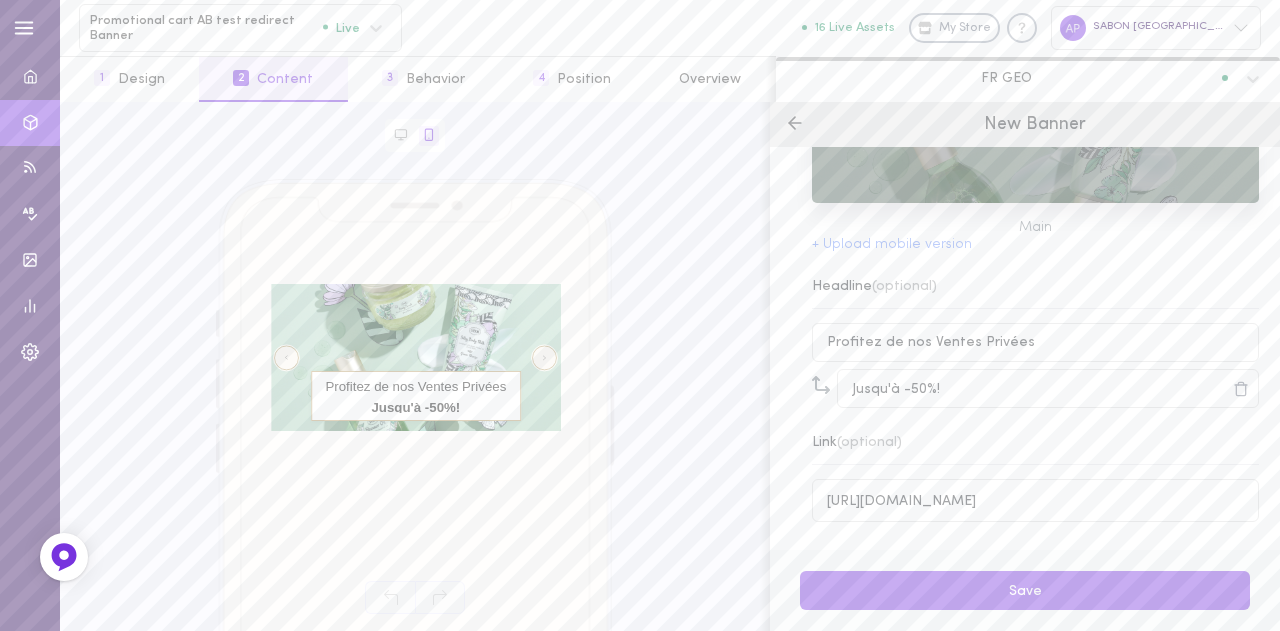 scroll, scrollTop: 0, scrollLeft: 0, axis: both 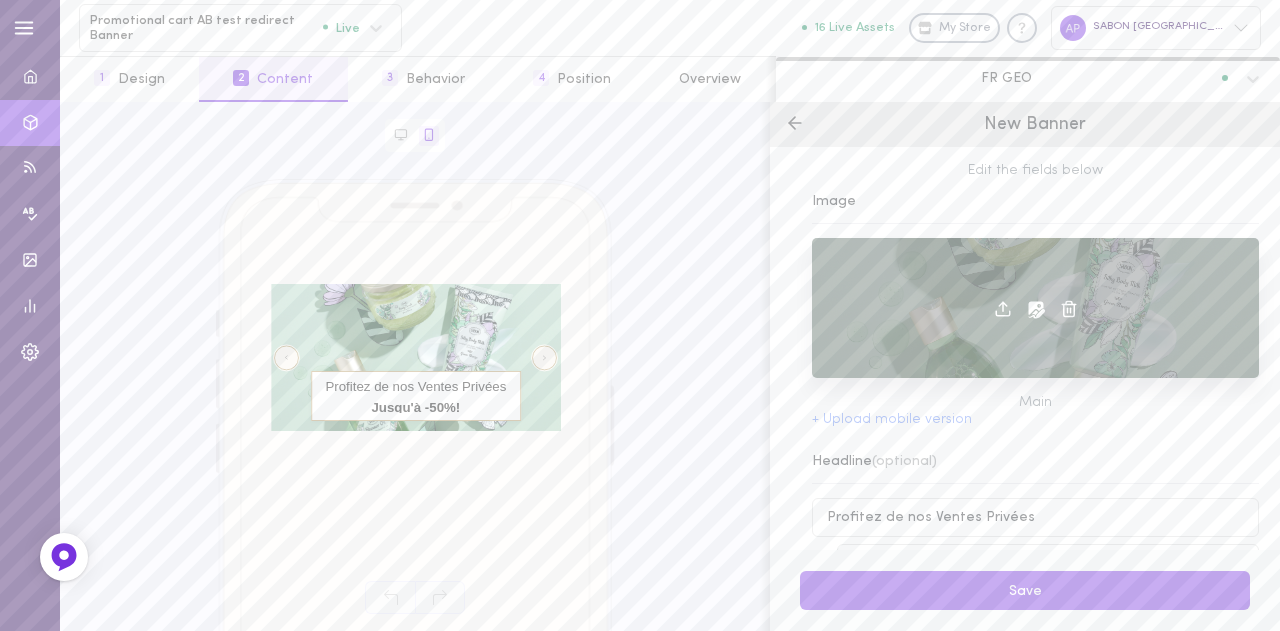 click at bounding box center [1035, 308] 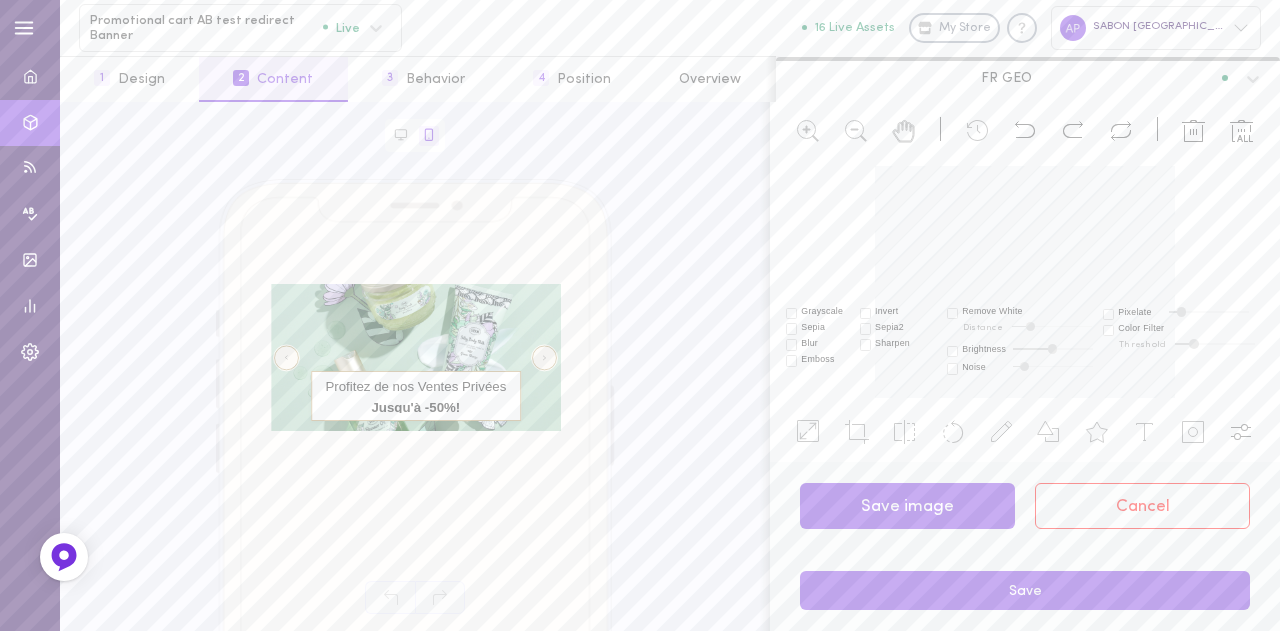 click on "Save image Cancel" at bounding box center [1025, 506] 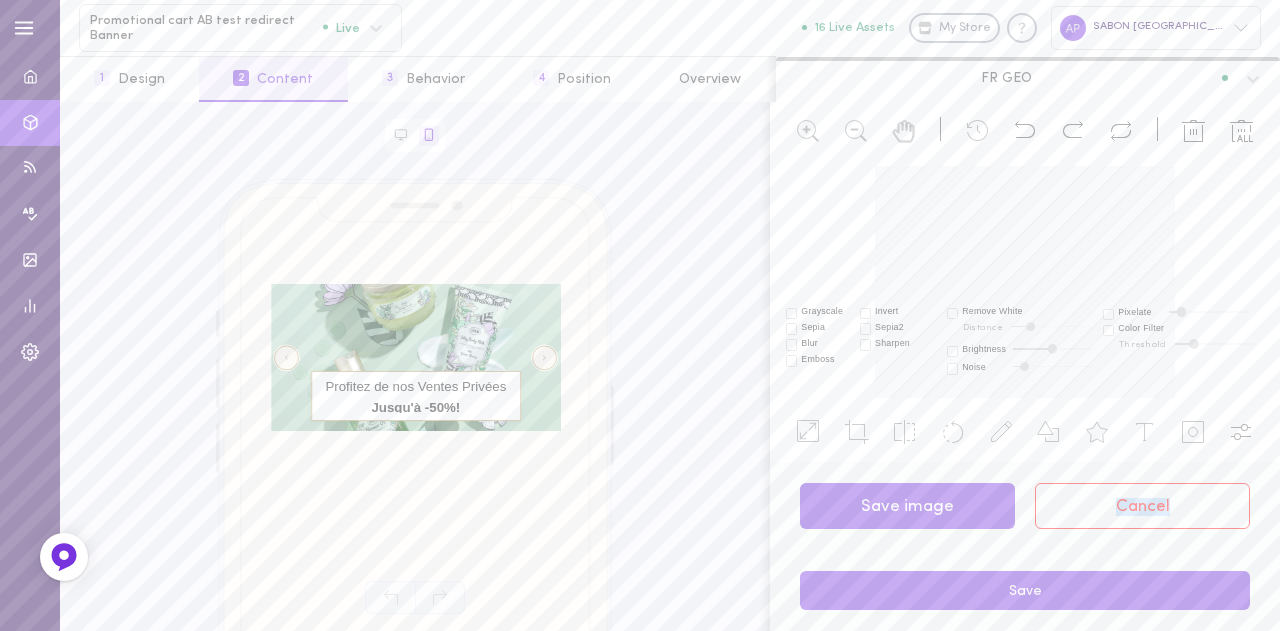 click on "Save image Cancel" at bounding box center [1025, 506] 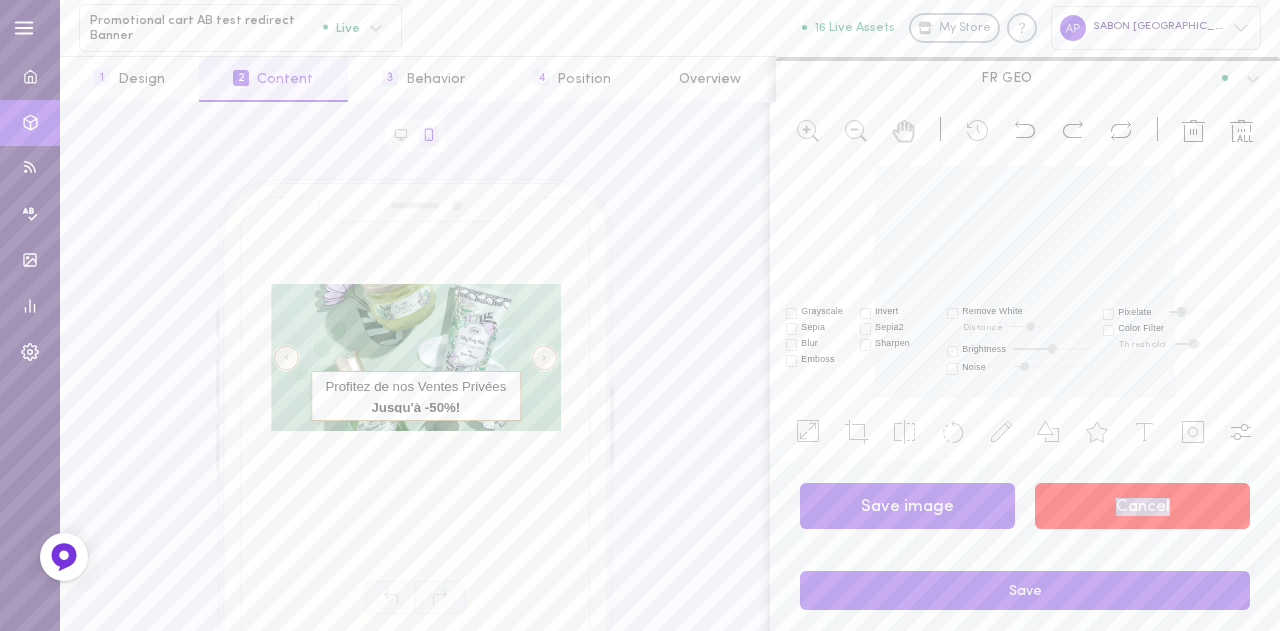 click on "Cancel" at bounding box center (1142, 506) 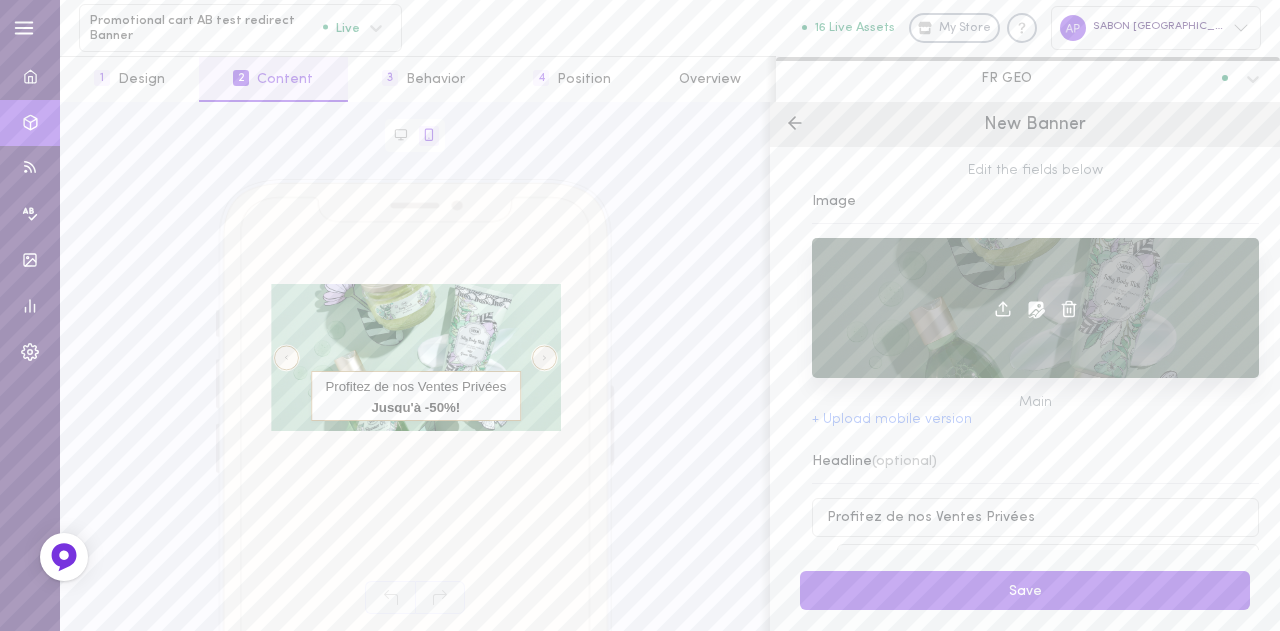 click 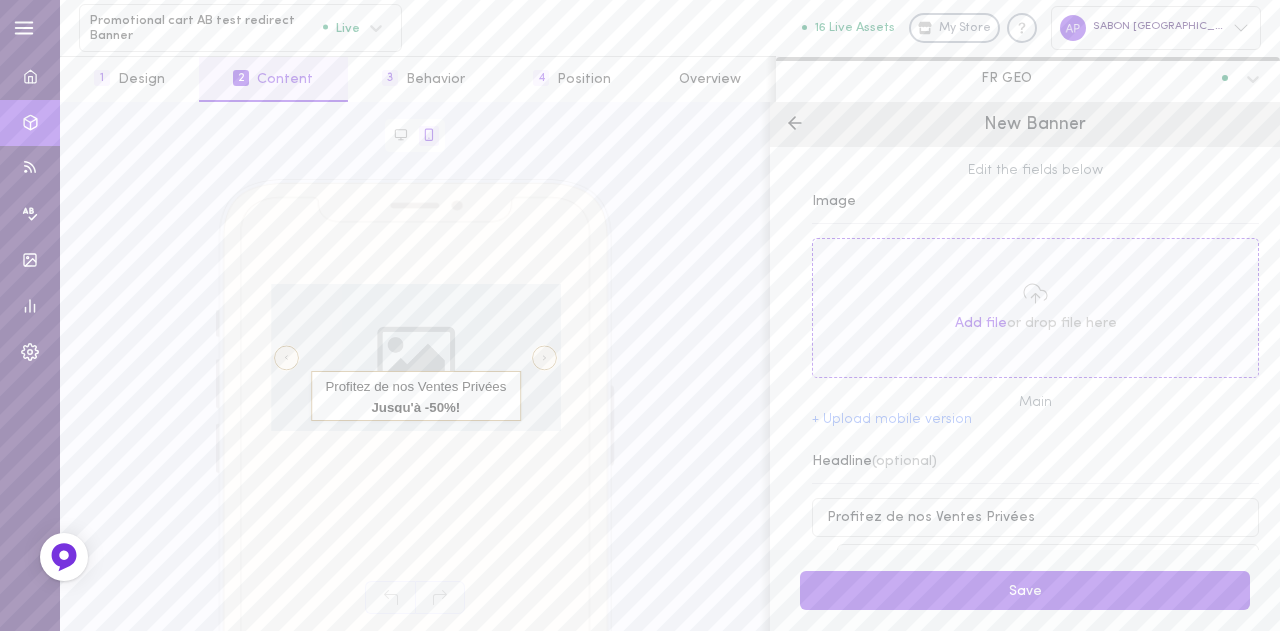 click on "Add file  or drop file here" at bounding box center (1036, 323) 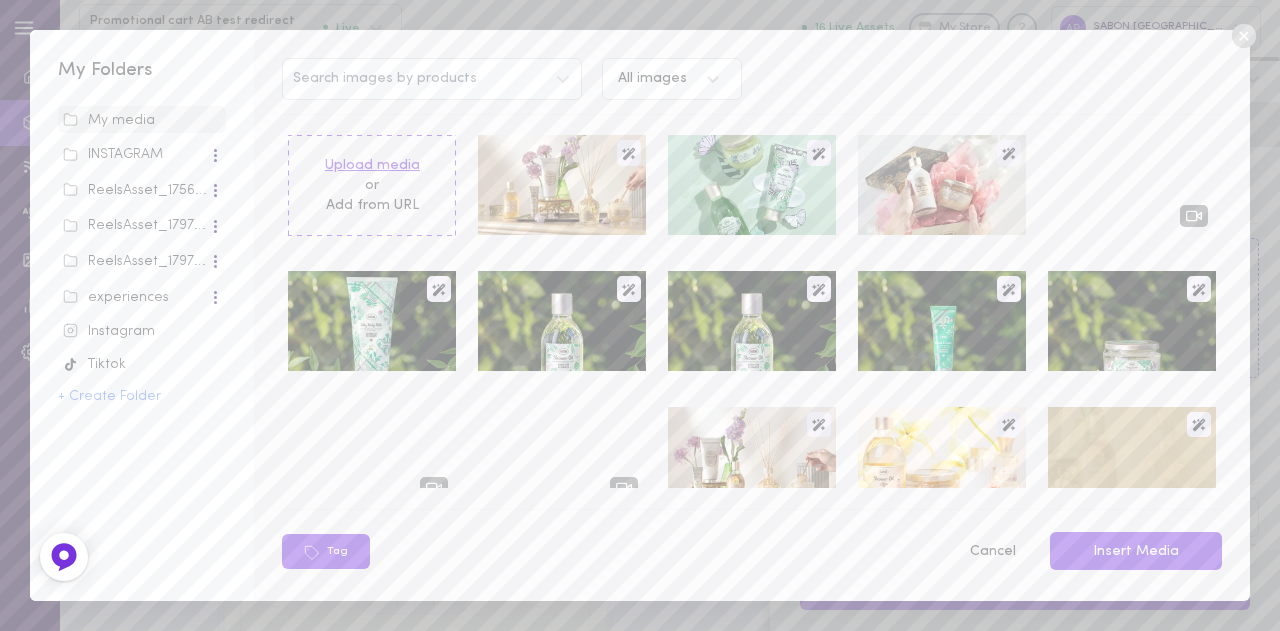 click on "Upload media" at bounding box center [372, 166] 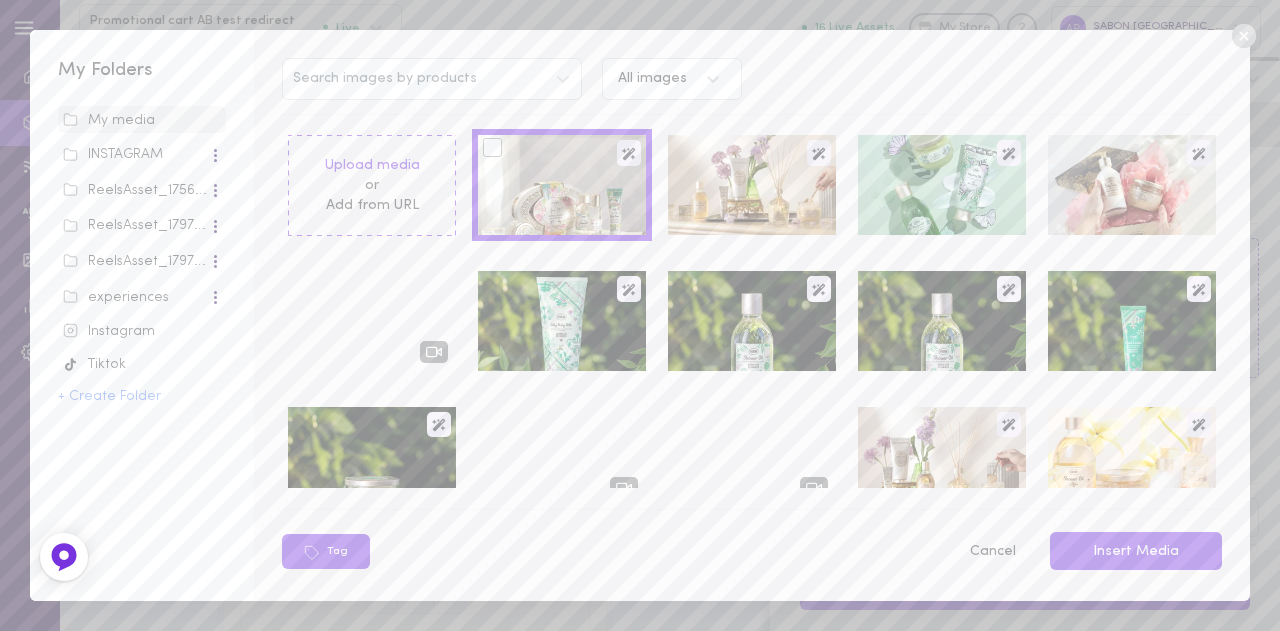 click at bounding box center (492, 147) 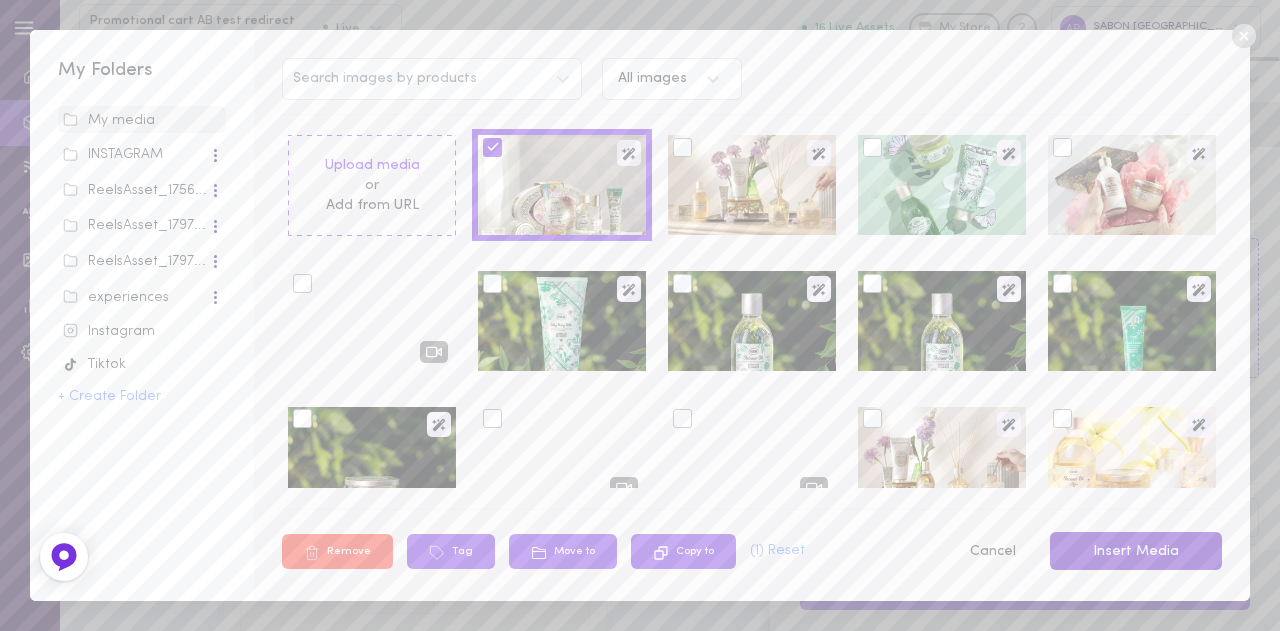 click on "Insert Media" at bounding box center [1136, 551] 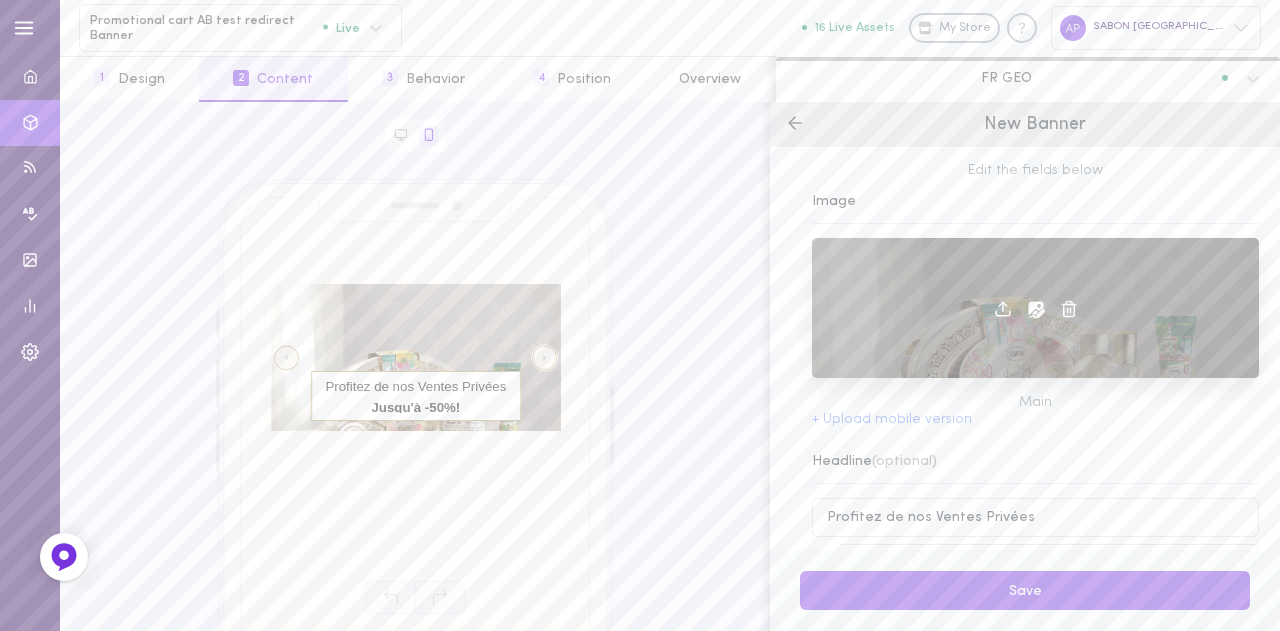 click 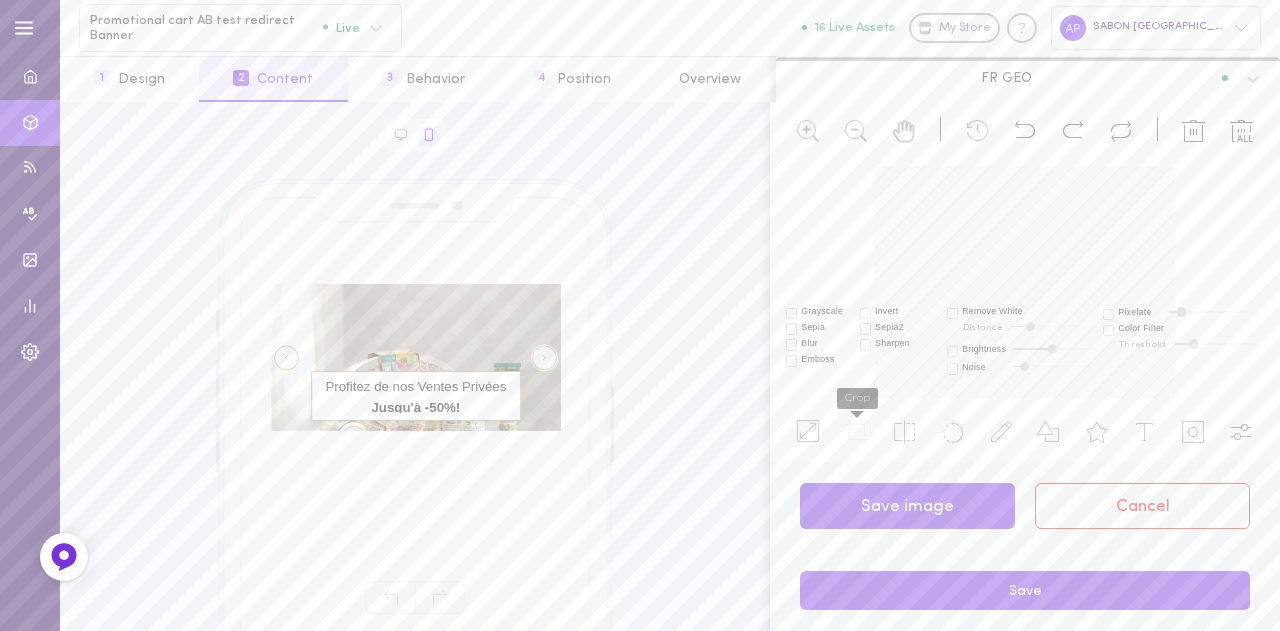 click 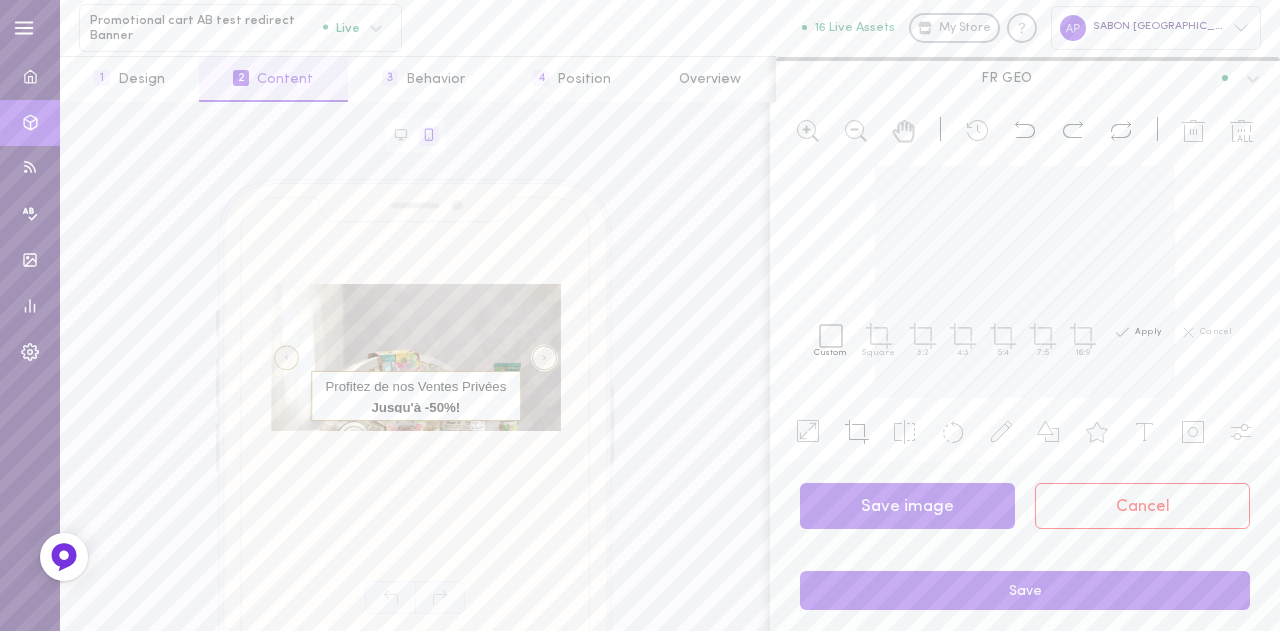click on "Load
Load
Download
Load
Download
Width
800   px
Height
800   px" at bounding box center (1025, 282) 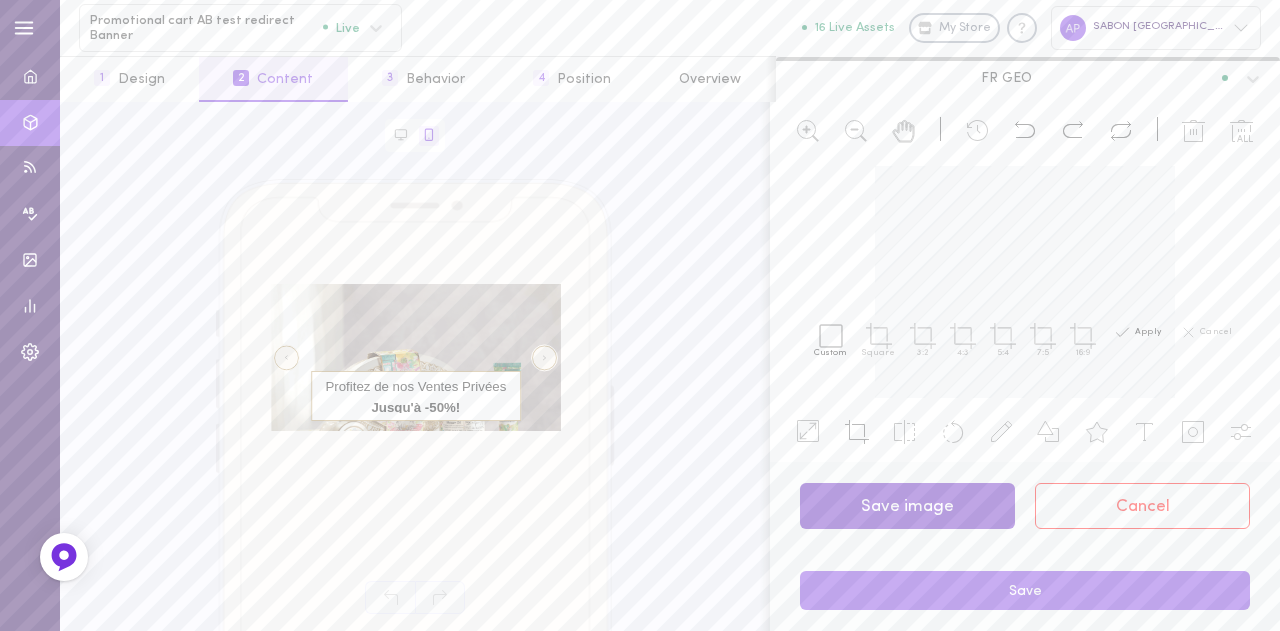 click on "Save image" at bounding box center (907, 506) 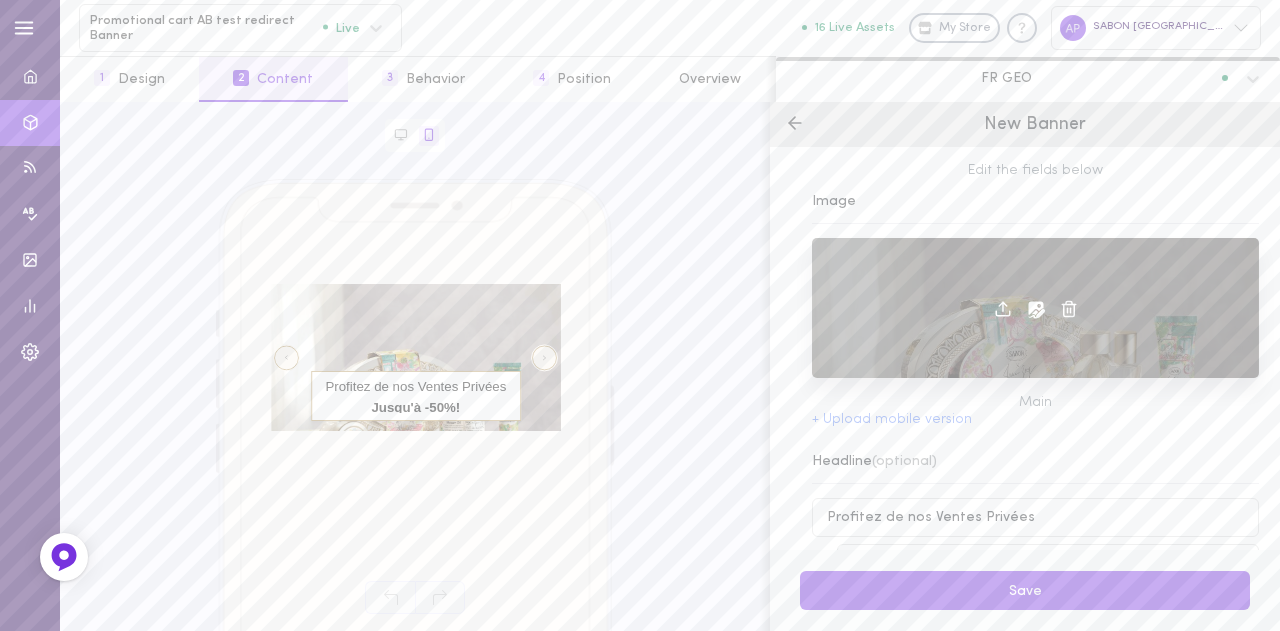 click 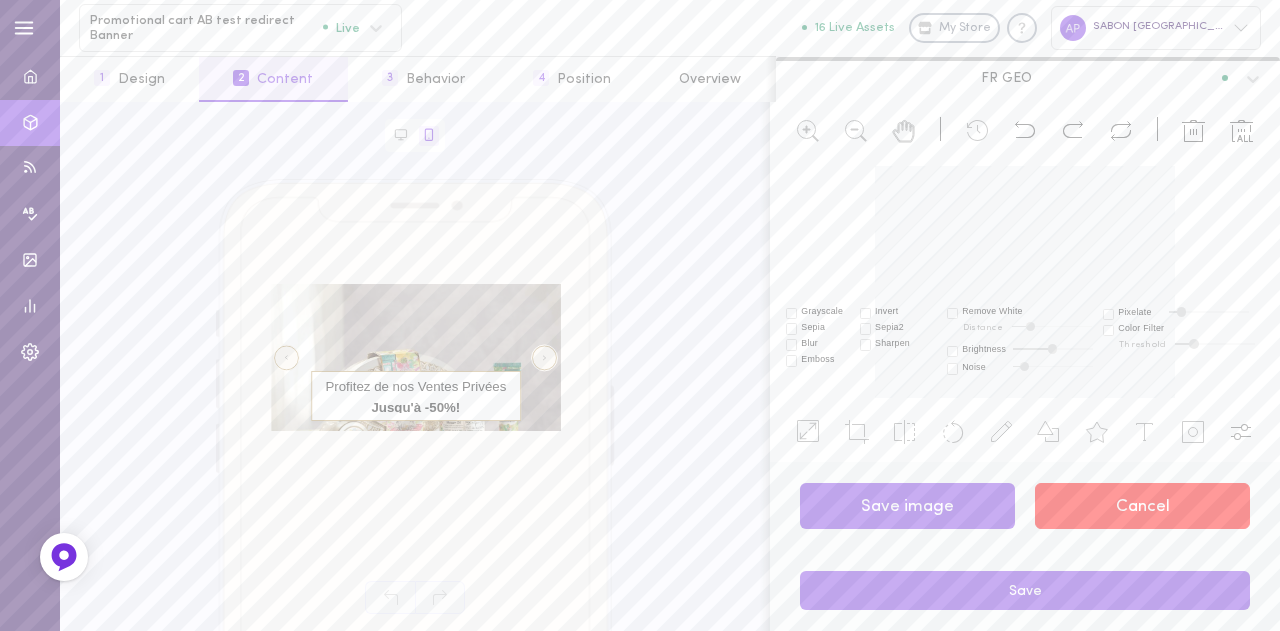 click on "Cancel" at bounding box center [1142, 506] 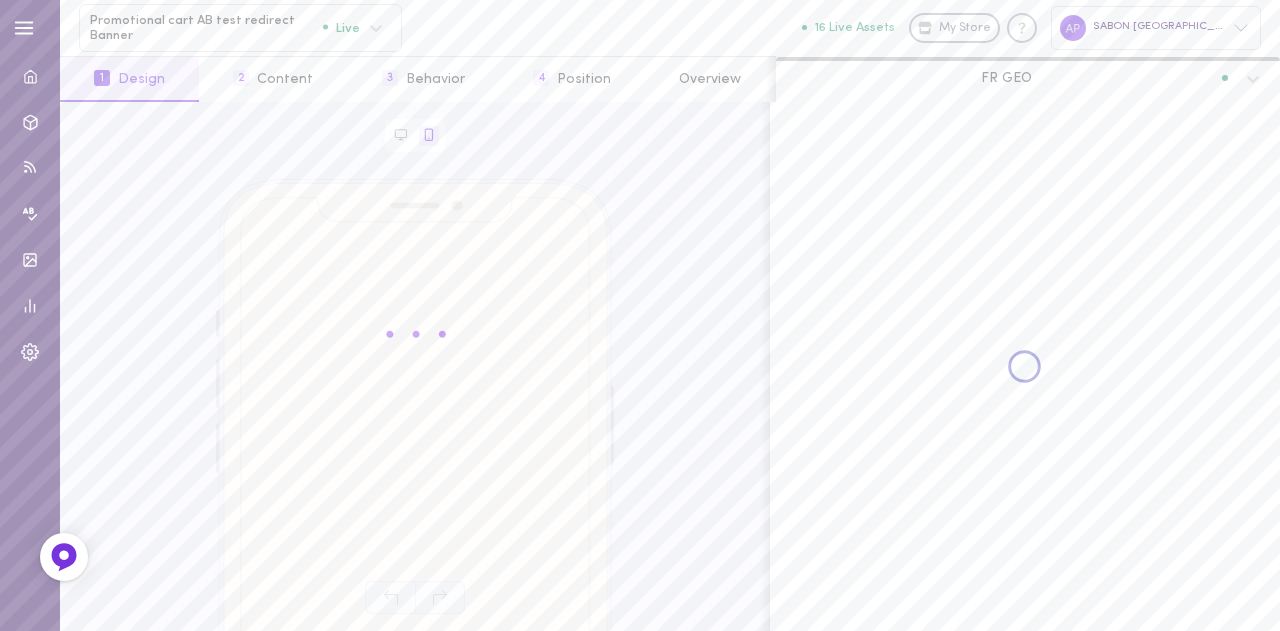 scroll, scrollTop: 0, scrollLeft: 0, axis: both 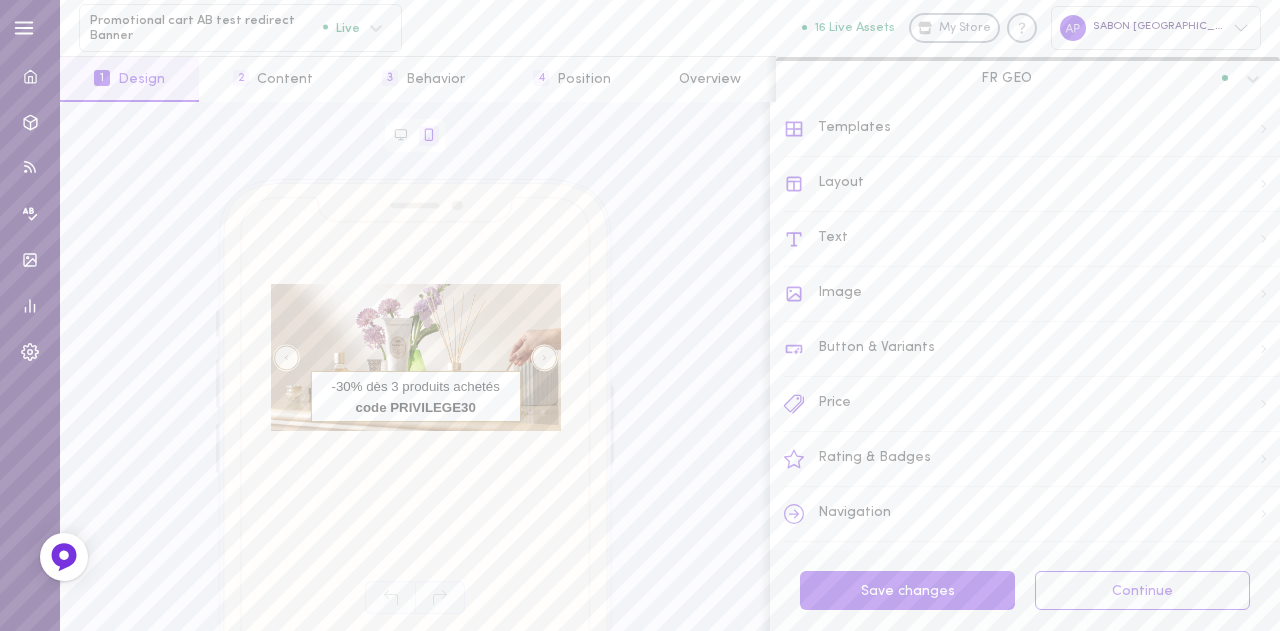 click on "right  arrow" 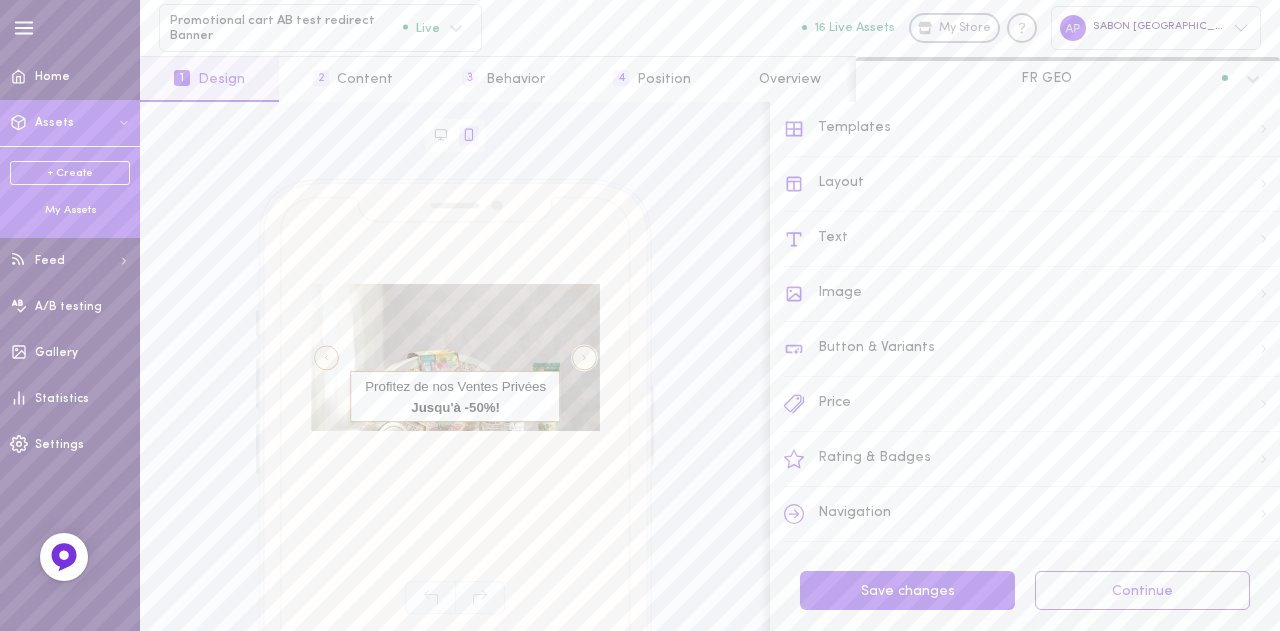 click on "My Assets" at bounding box center (70, 211) 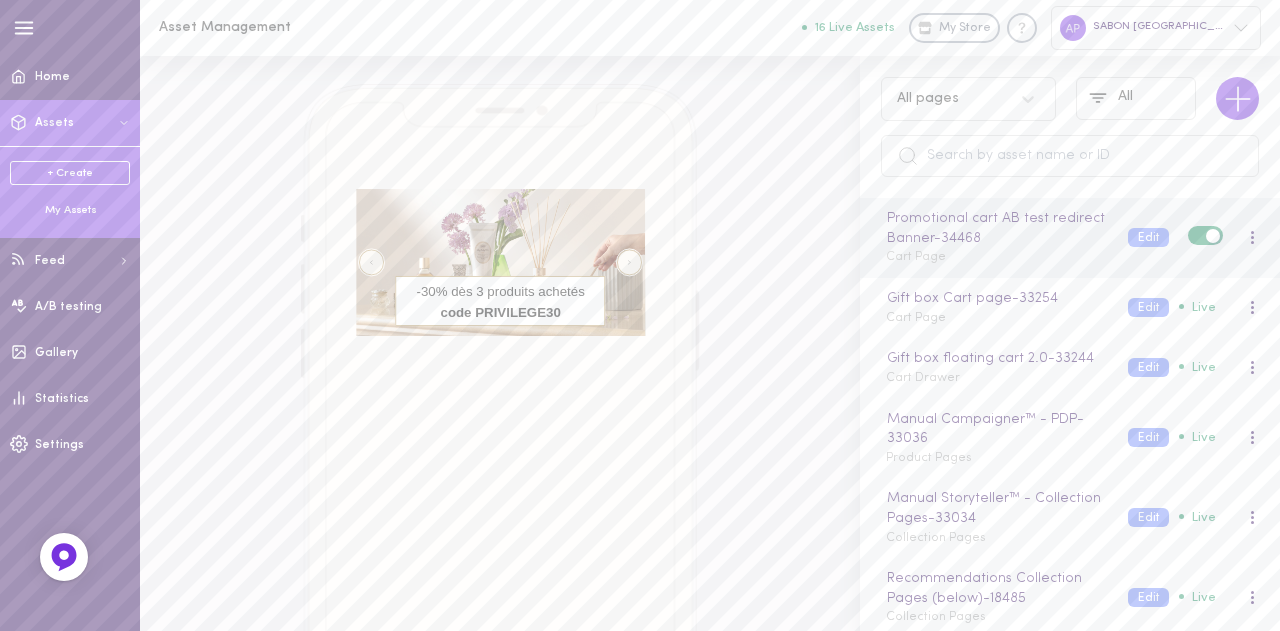 click at bounding box center [1205, 235] 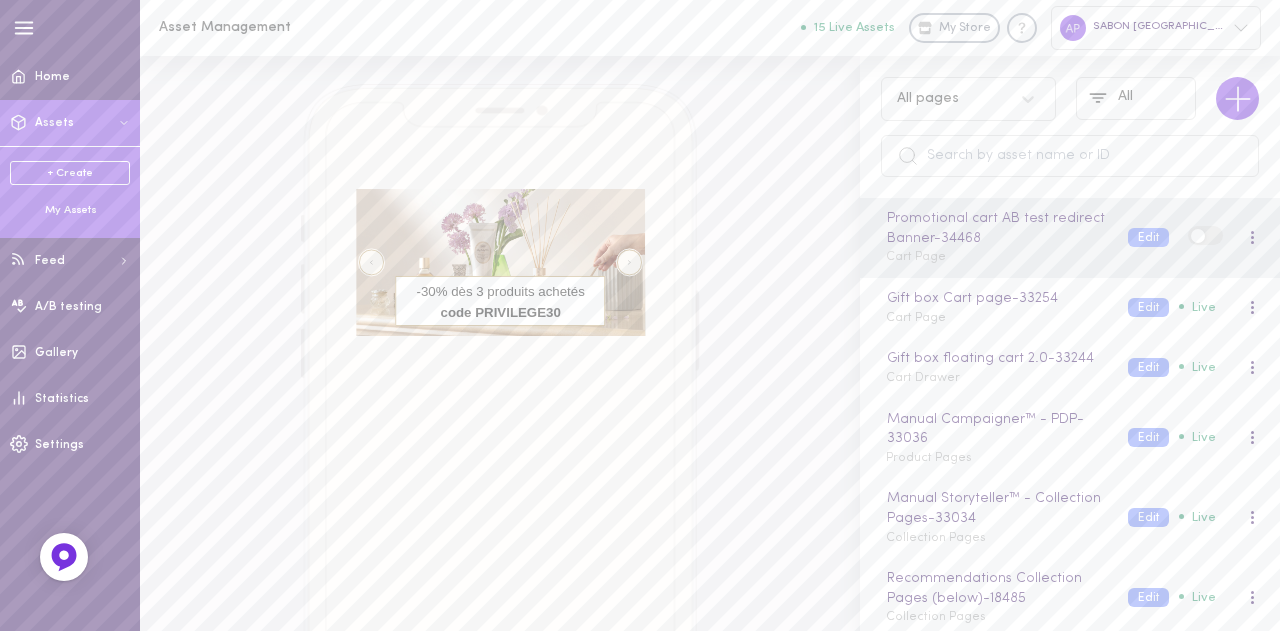 click on "+ Create My Assets" at bounding box center (70, 190) 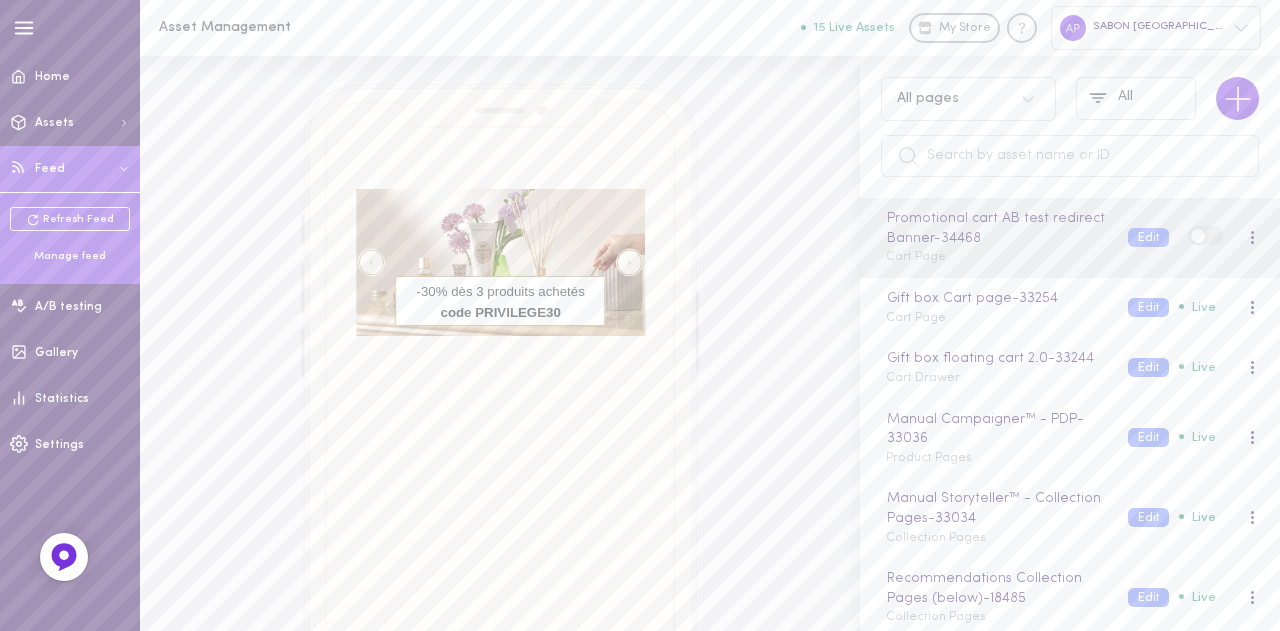 click on "Refresh Feed Manage feed" at bounding box center (70, 235) 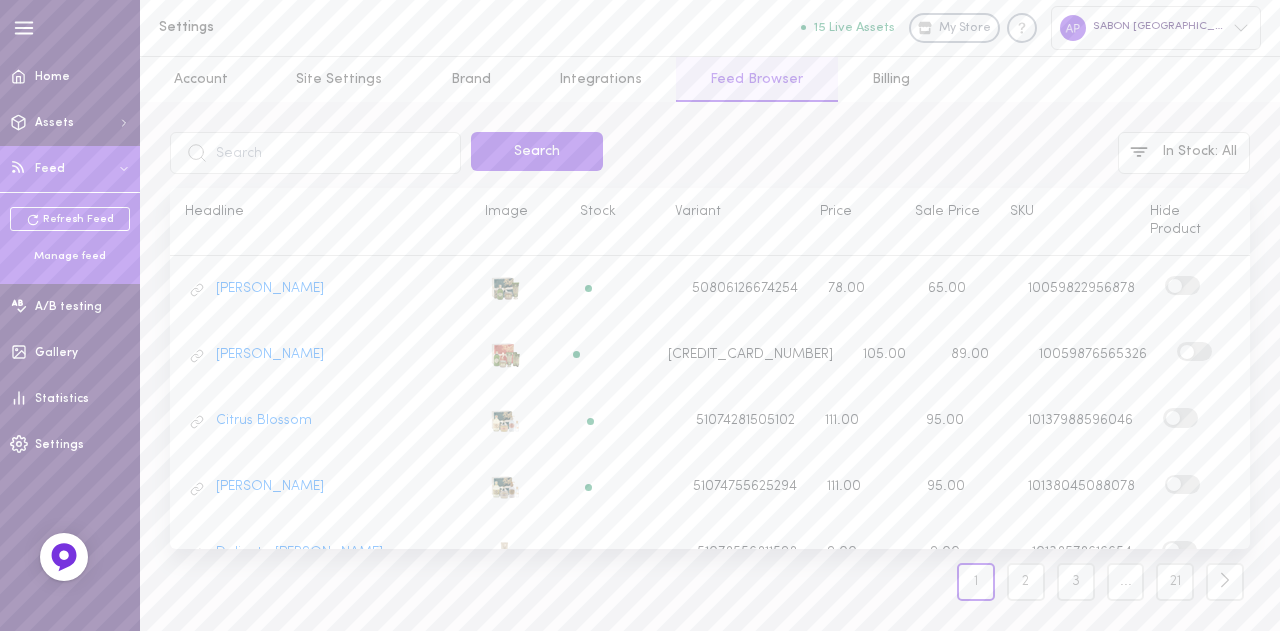 click at bounding box center (315, 153) 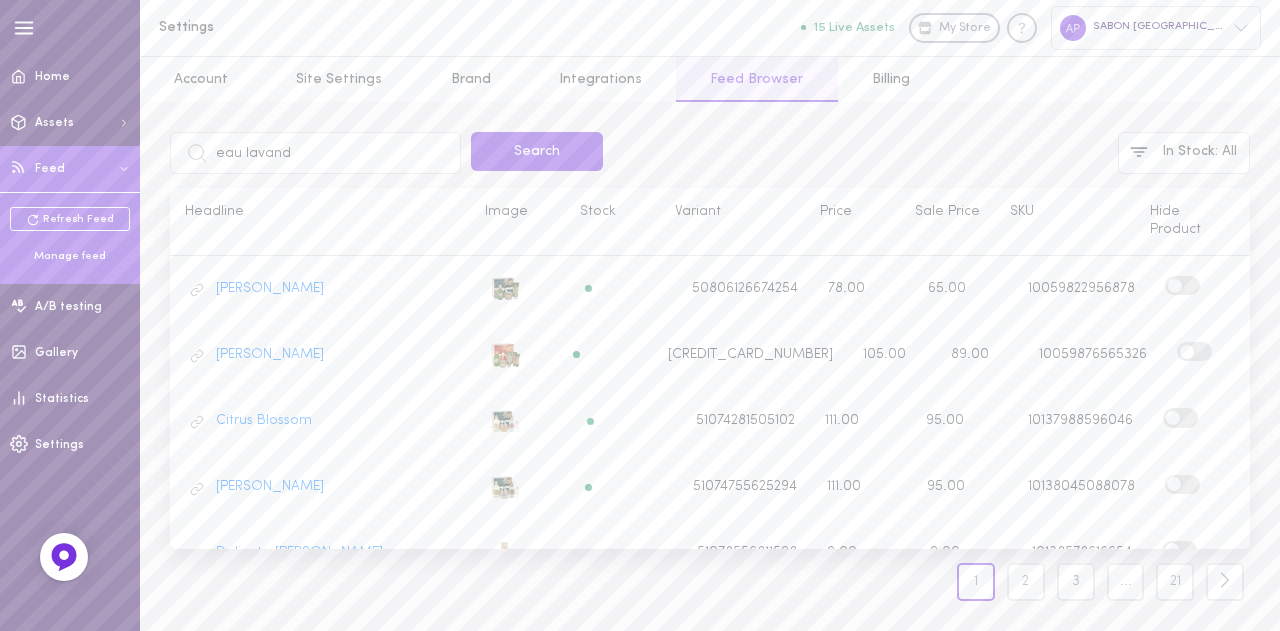 type on "eau lavande" 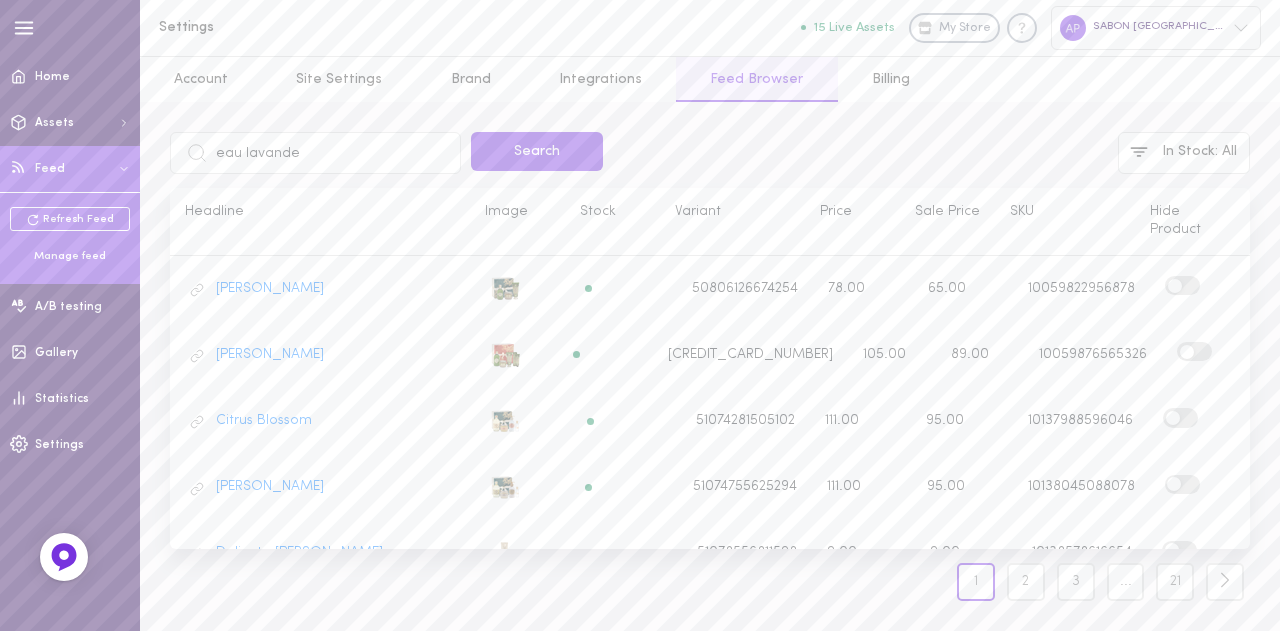click on "Search" at bounding box center [537, 151] 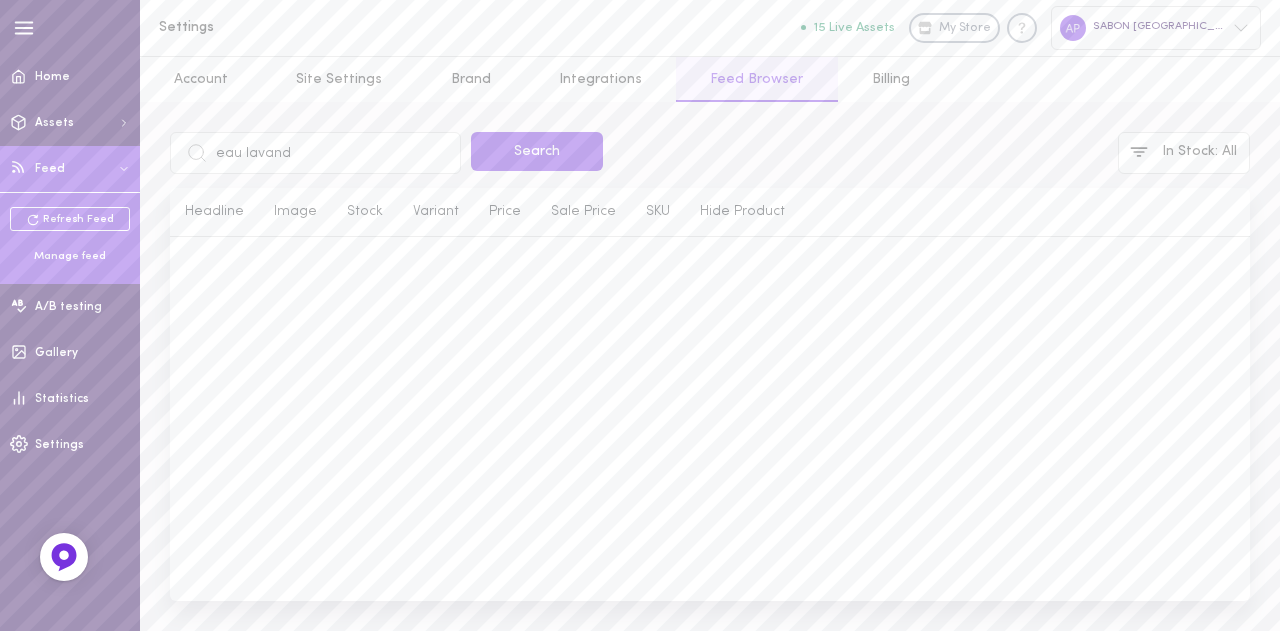 type on "eau lavande" 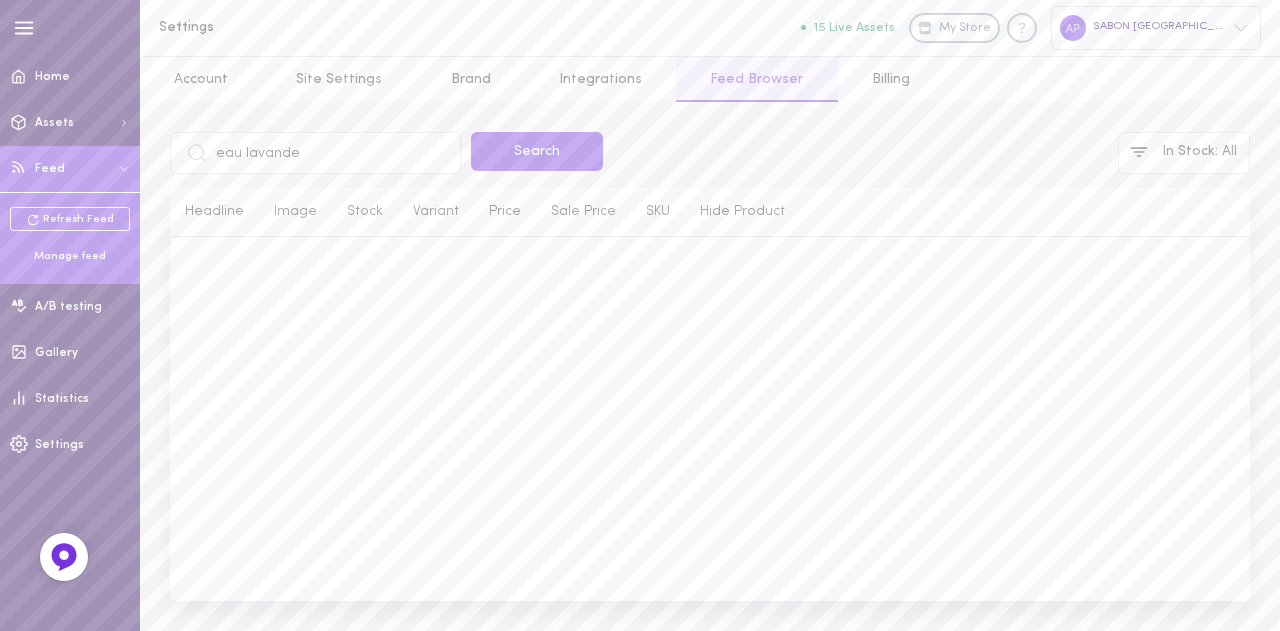 click on "Search" at bounding box center (537, 151) 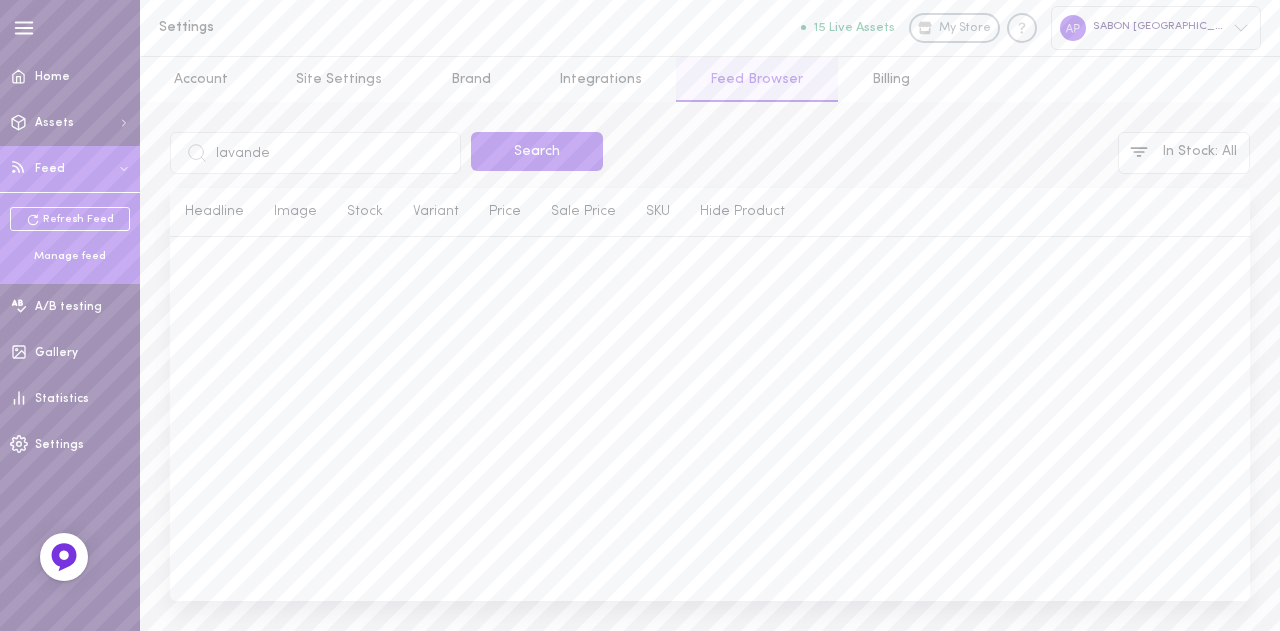type on "lavande" 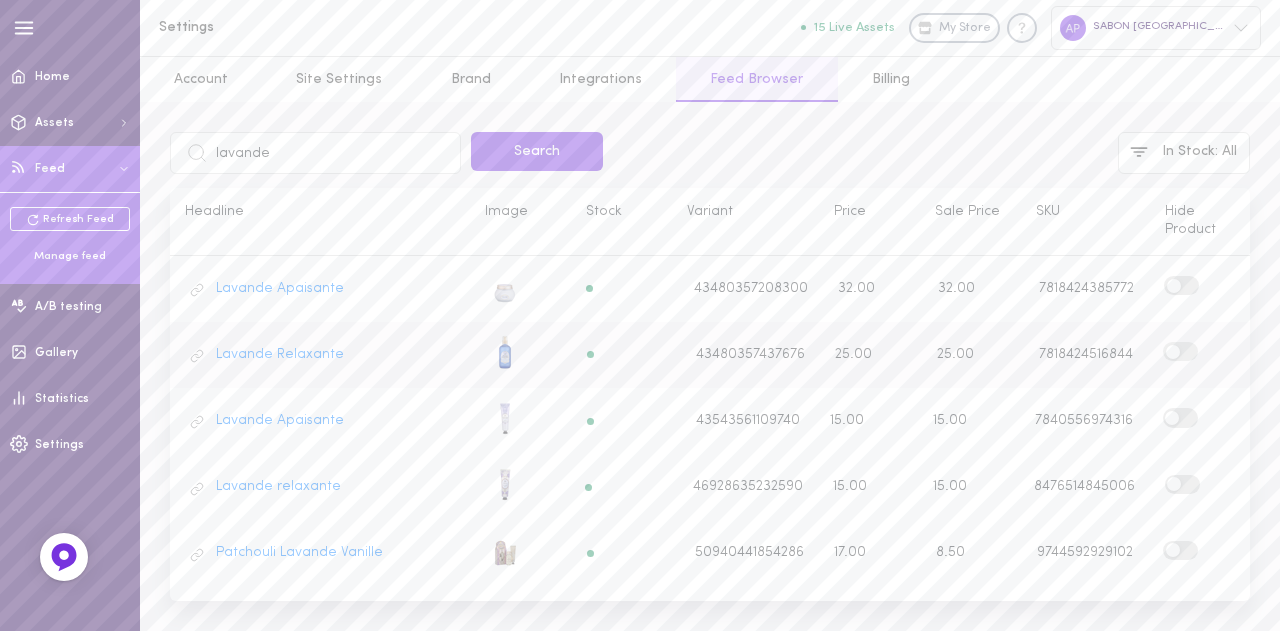 click at bounding box center (1173, 352) 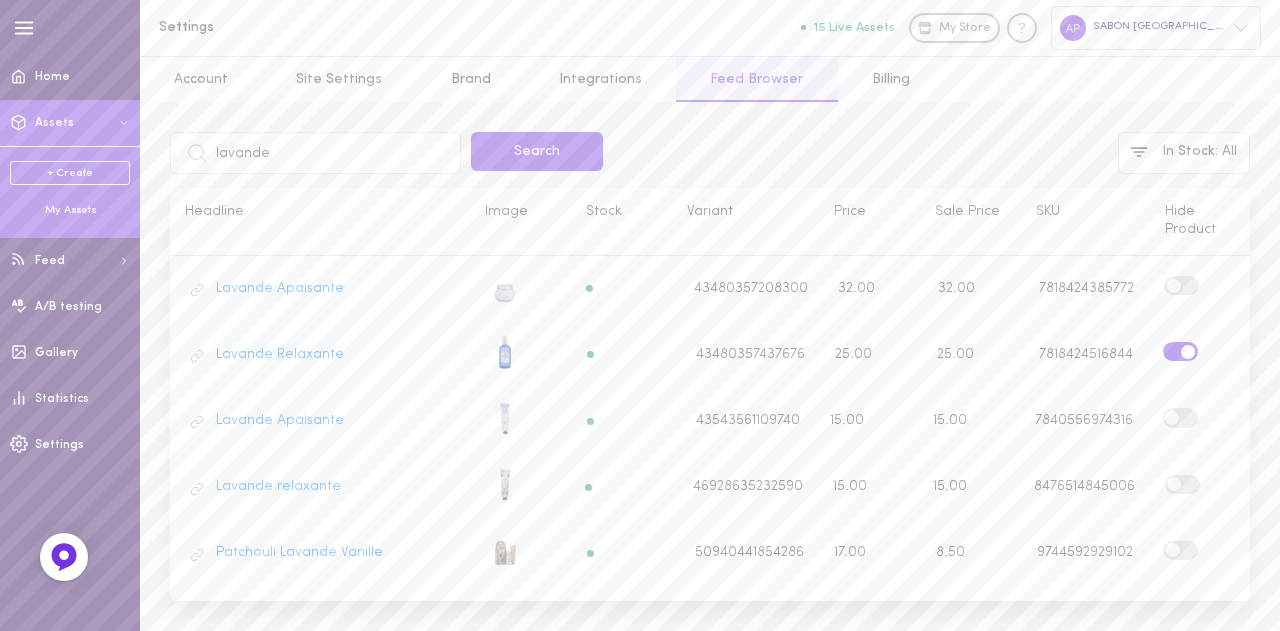 click on "My Assets" at bounding box center (70, 211) 